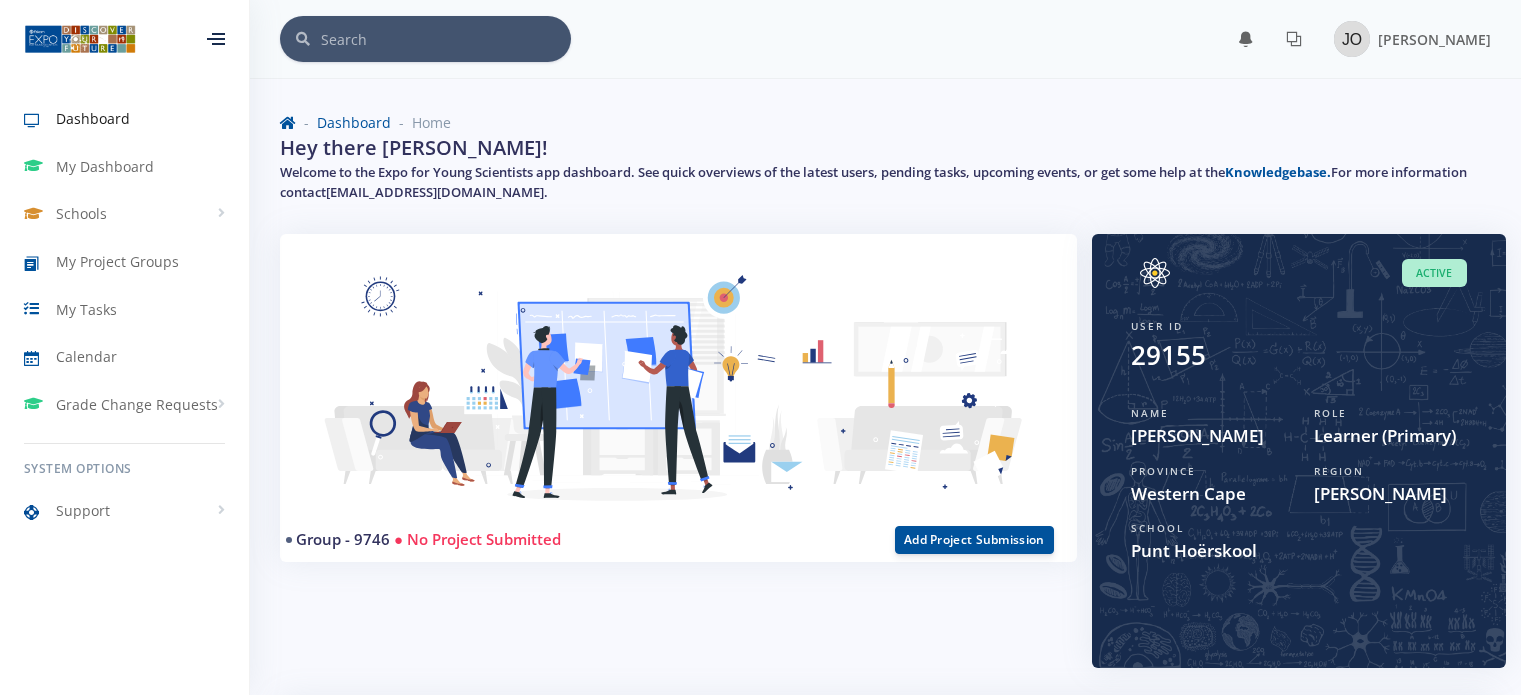 scroll, scrollTop: 0, scrollLeft: 0, axis: both 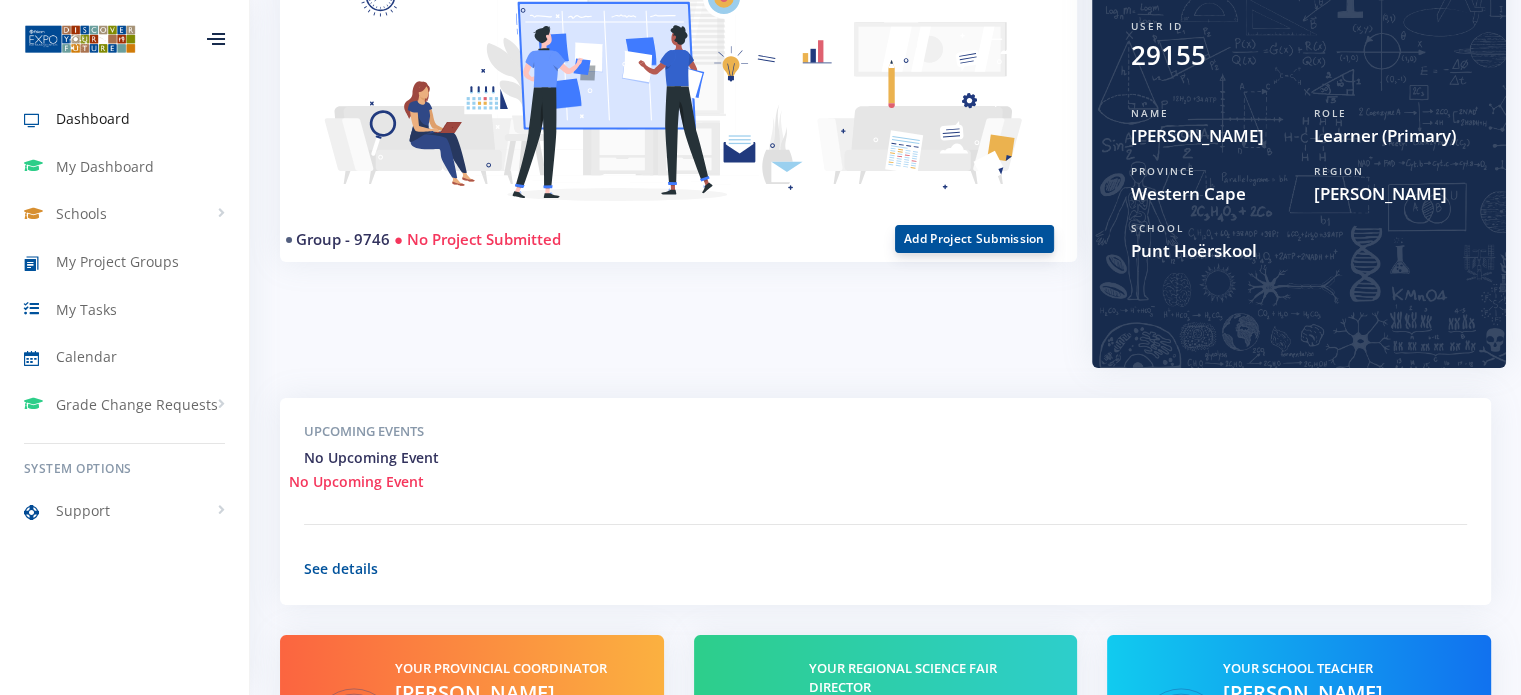 click on "Add Project
Submission" at bounding box center (974, 239) 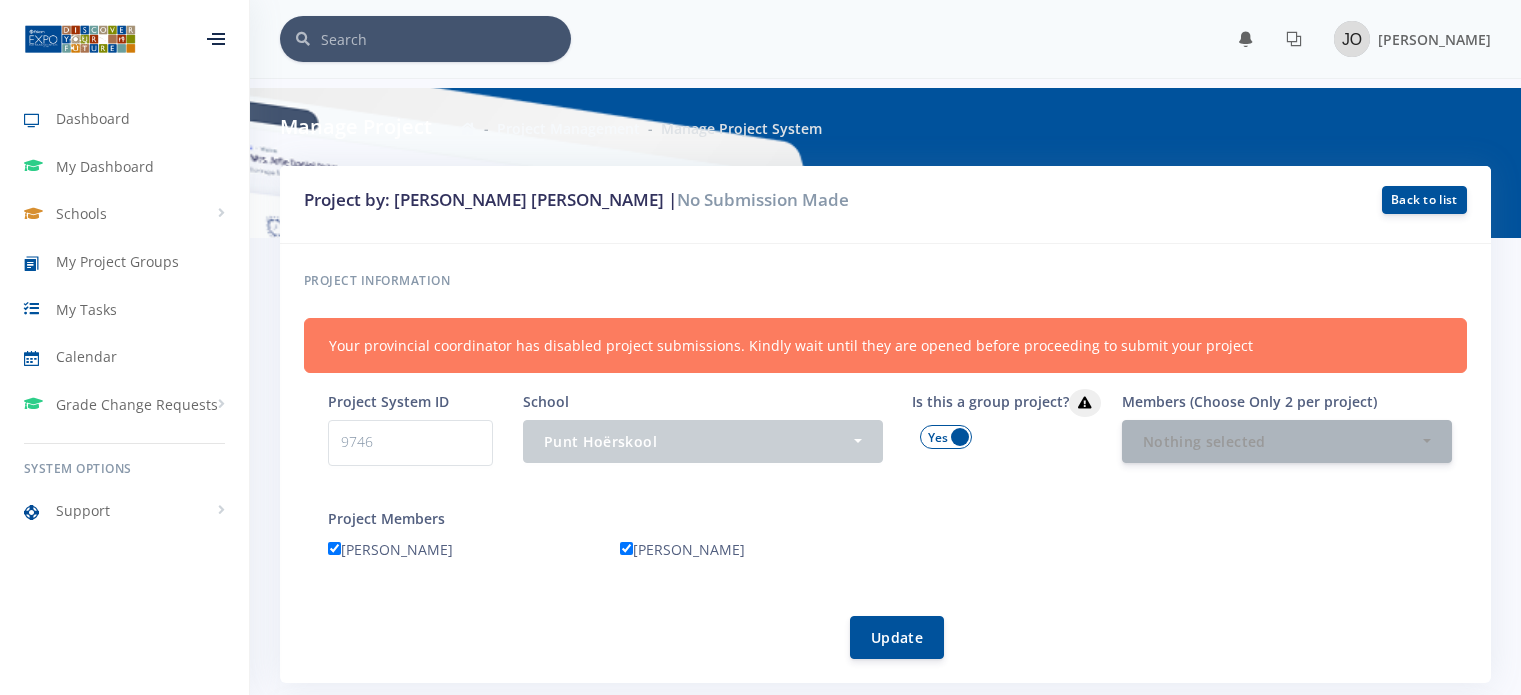 scroll, scrollTop: 0, scrollLeft: 0, axis: both 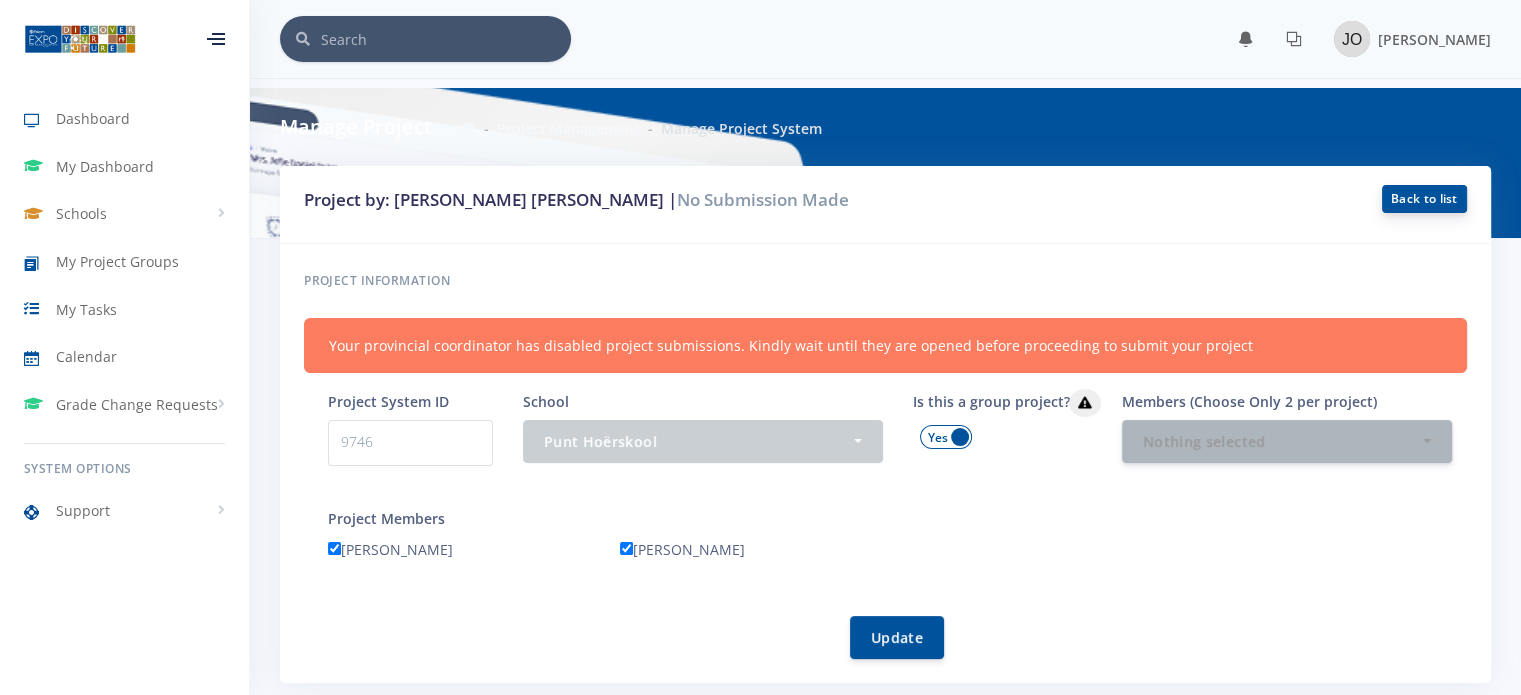 click on "Back to list" at bounding box center (1424, 199) 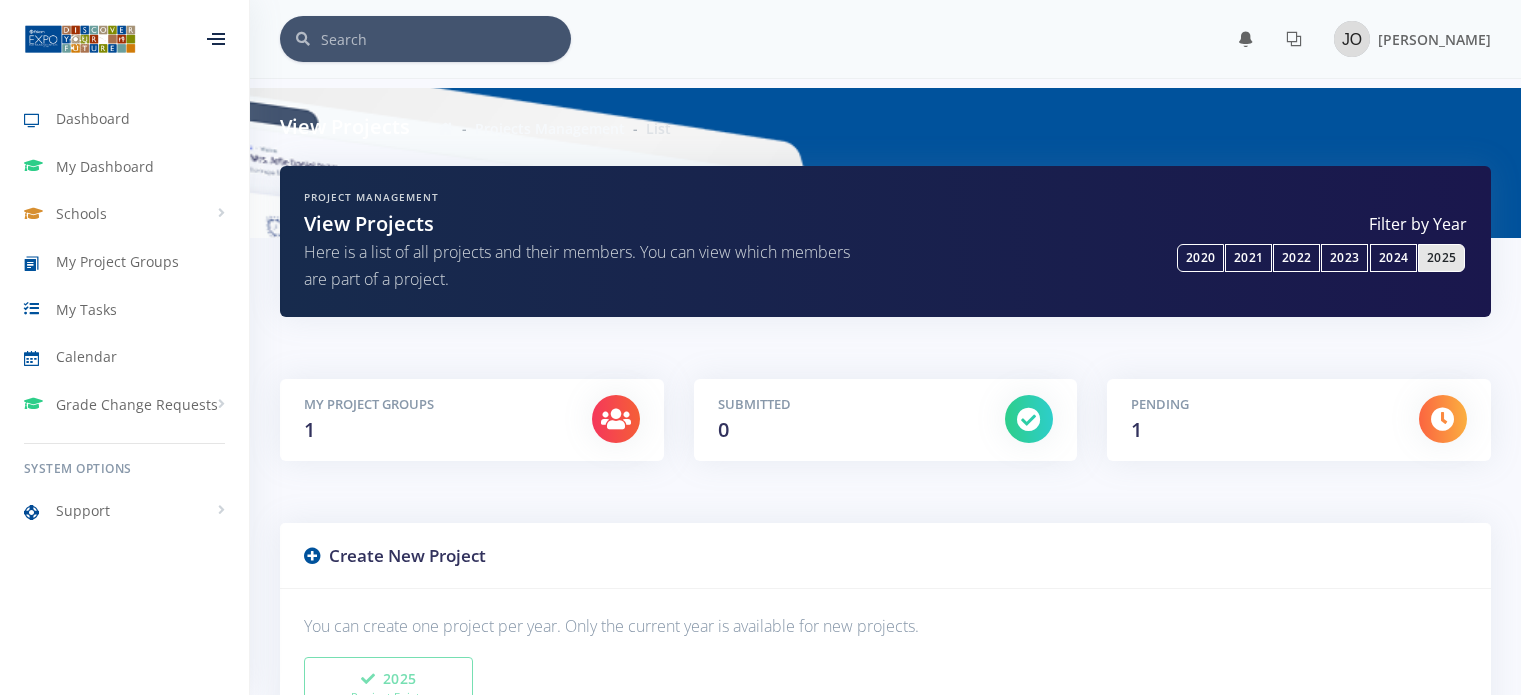 scroll, scrollTop: 0, scrollLeft: 0, axis: both 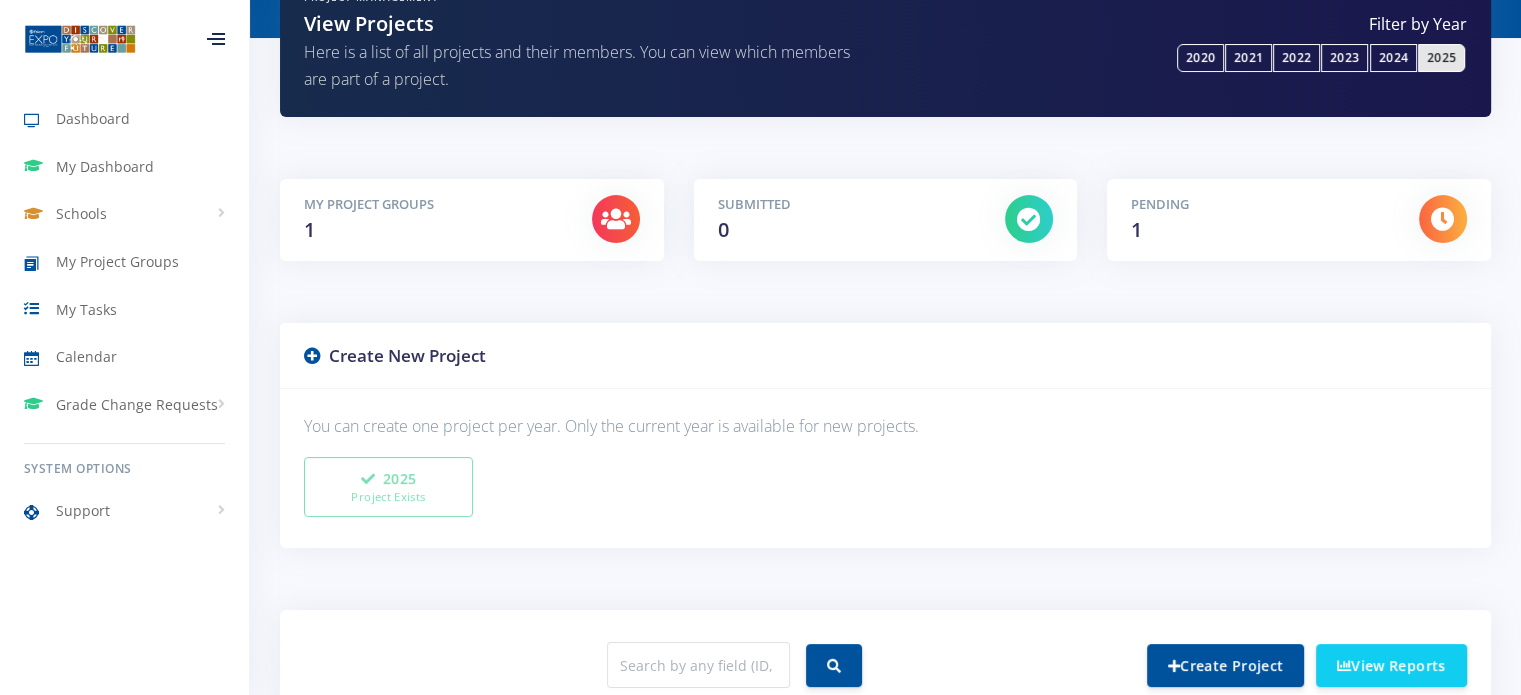 click on "Submitted
0" at bounding box center [847, 220] 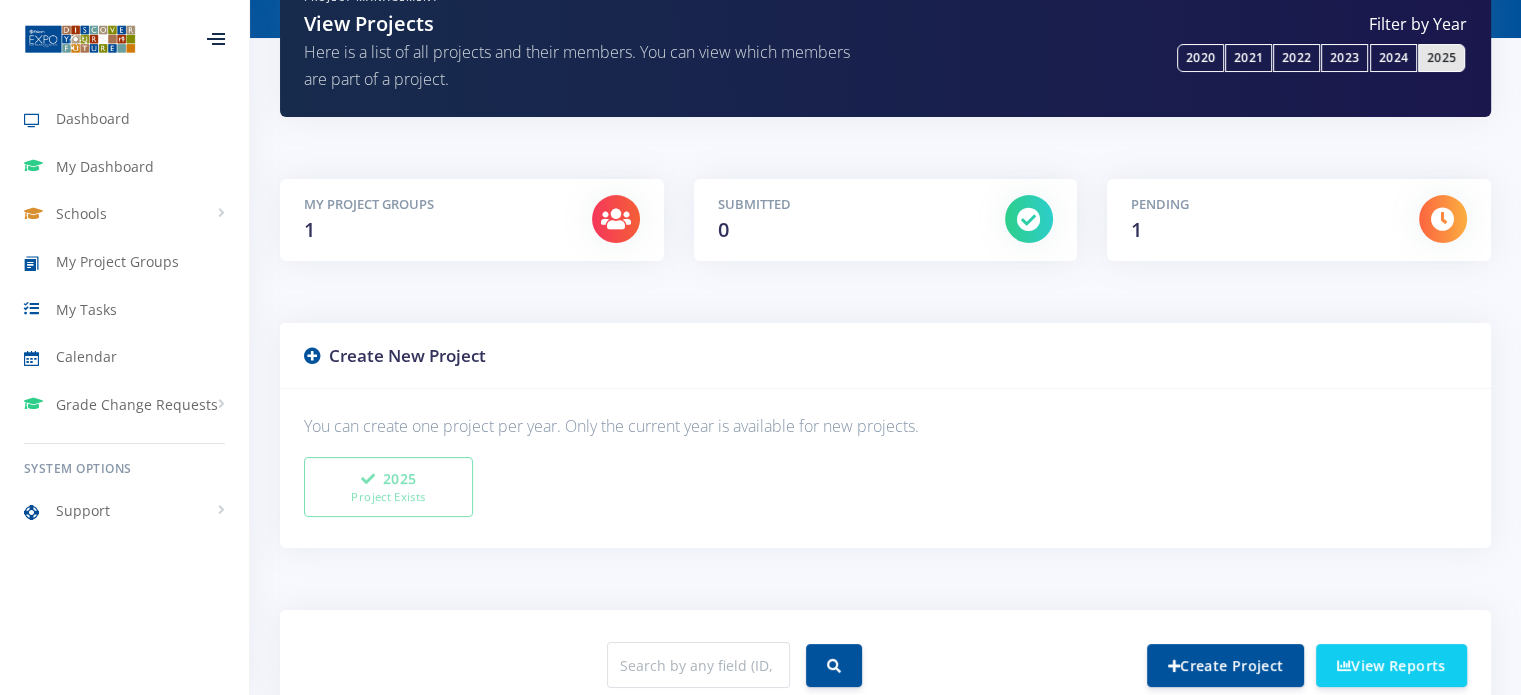 click at bounding box center [1443, 219] 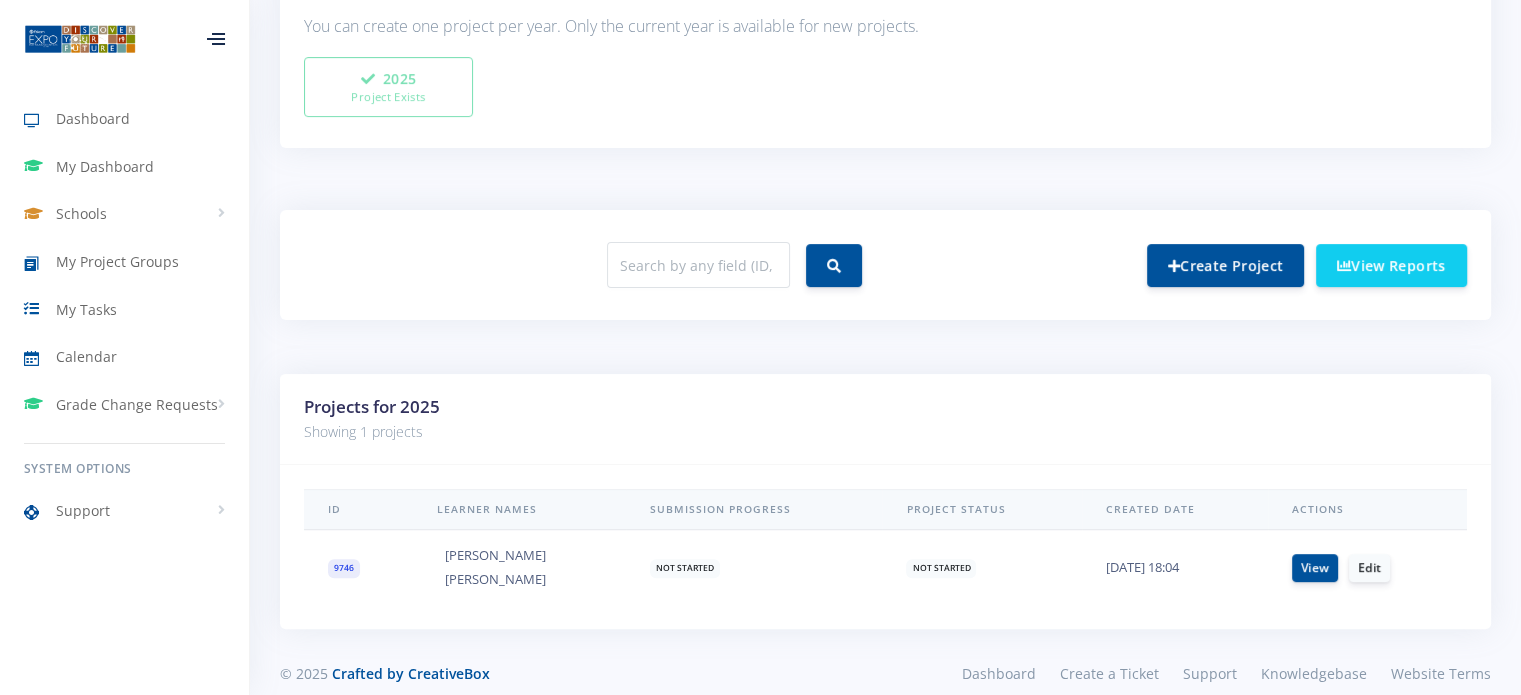 scroll, scrollTop: 621, scrollLeft: 0, axis: vertical 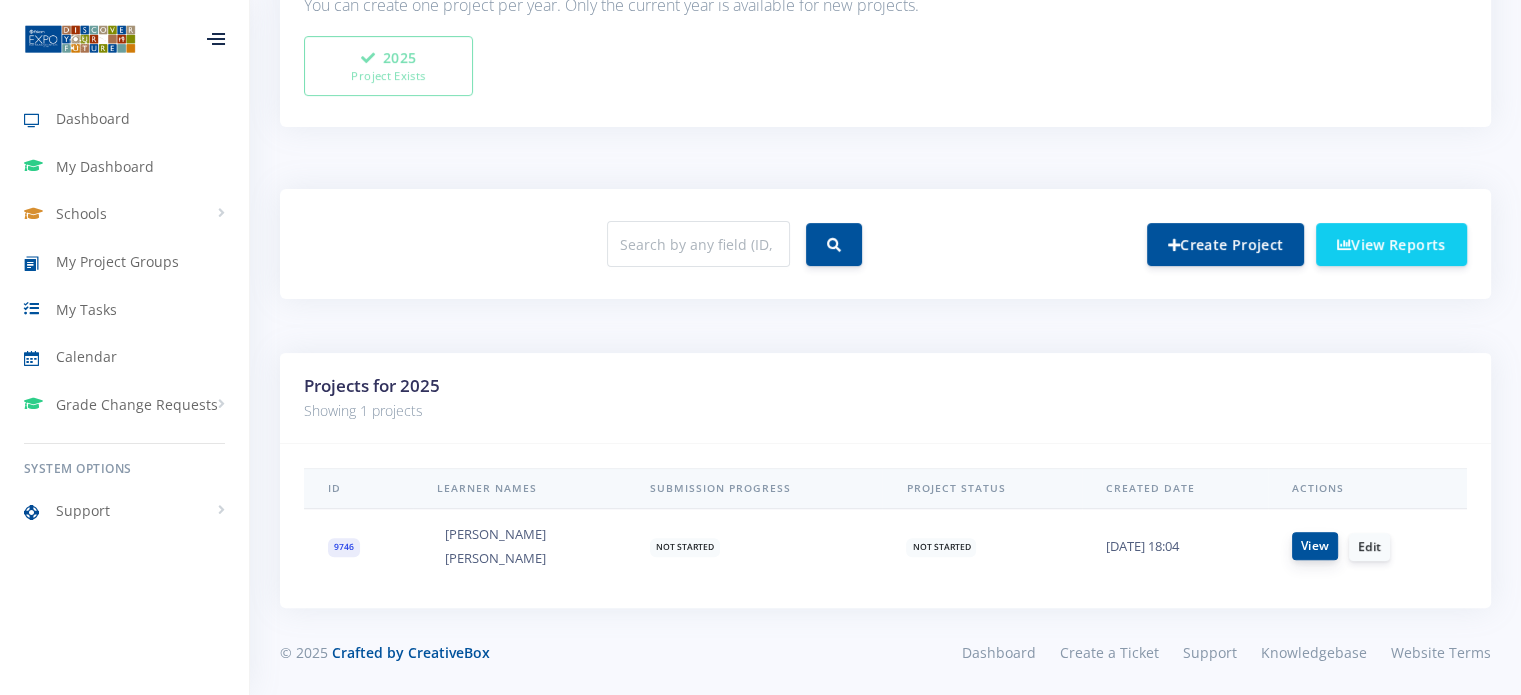 click on "View" at bounding box center [1315, 546] 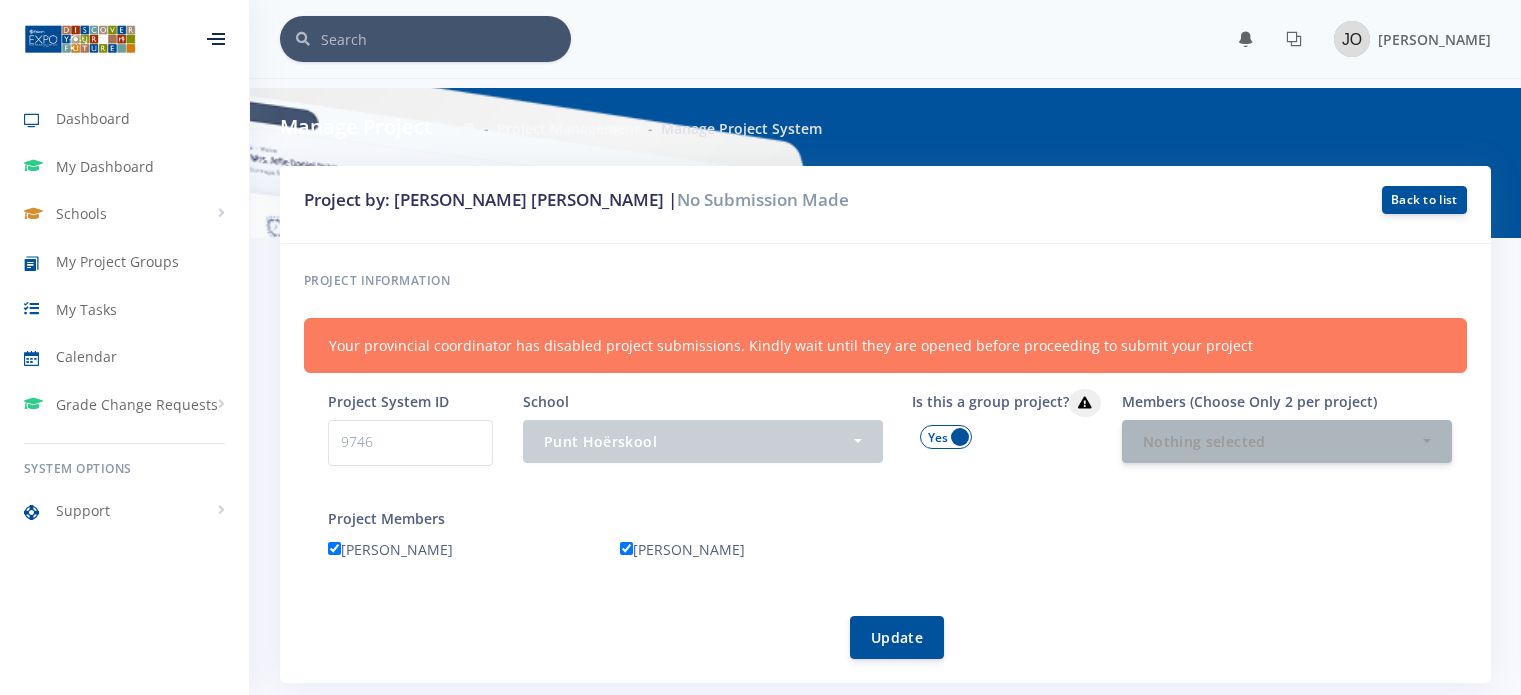 scroll, scrollTop: 0, scrollLeft: 0, axis: both 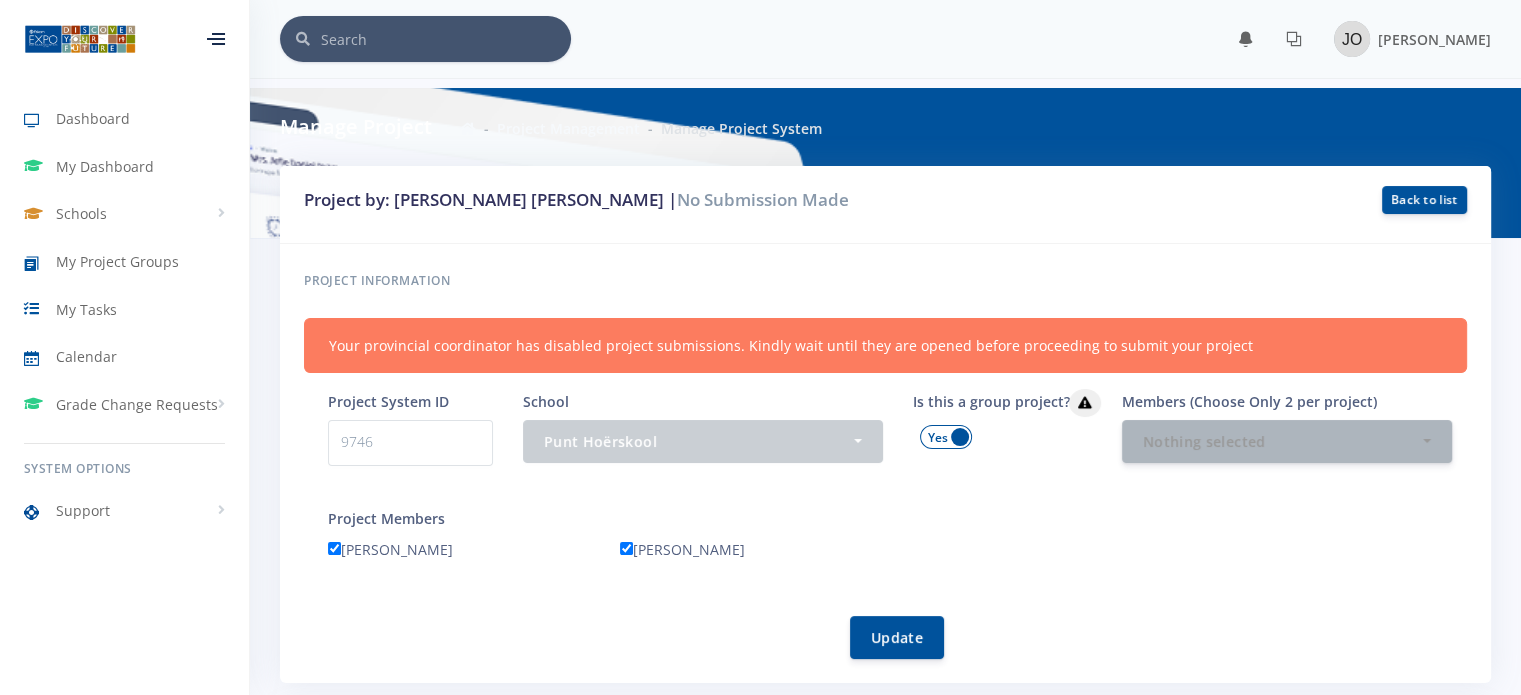click on "Manage Project System" at bounding box center [731, 128] 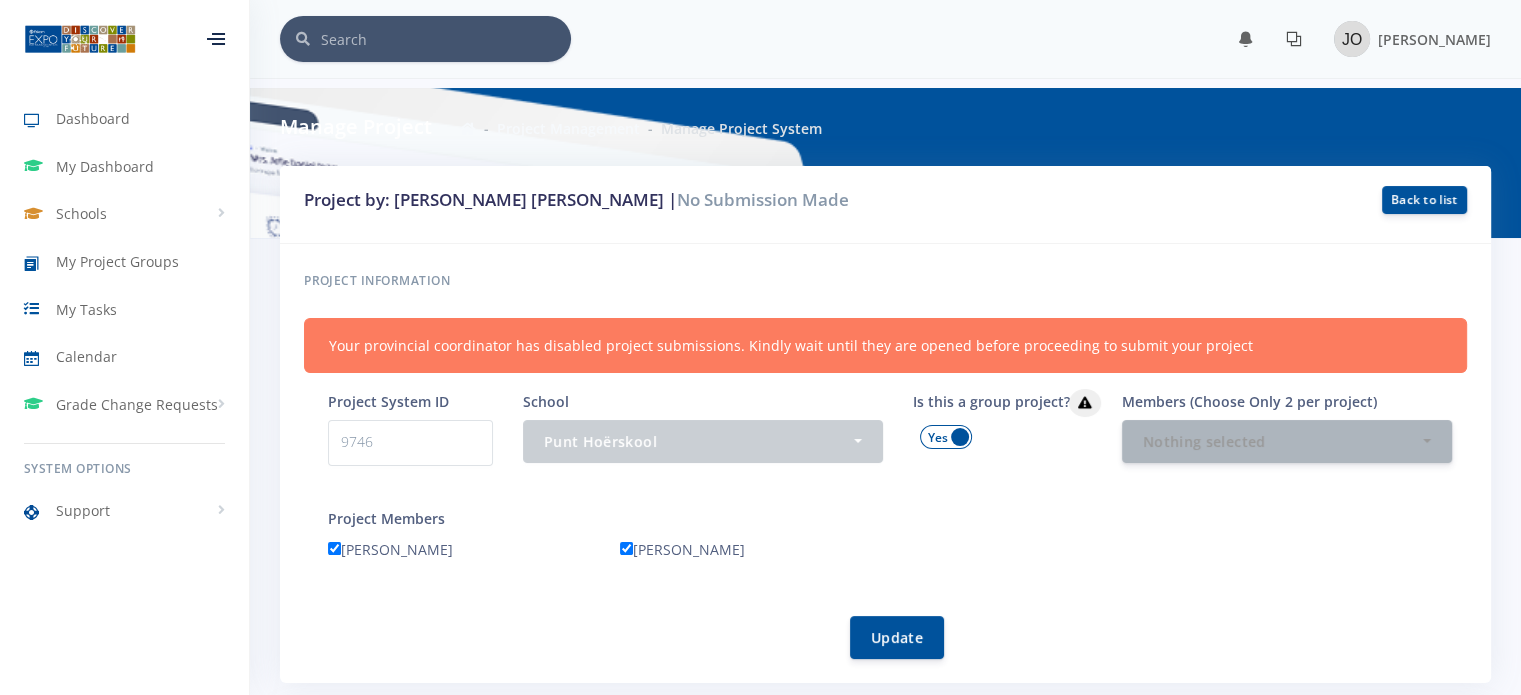 click at bounding box center [1294, 39] 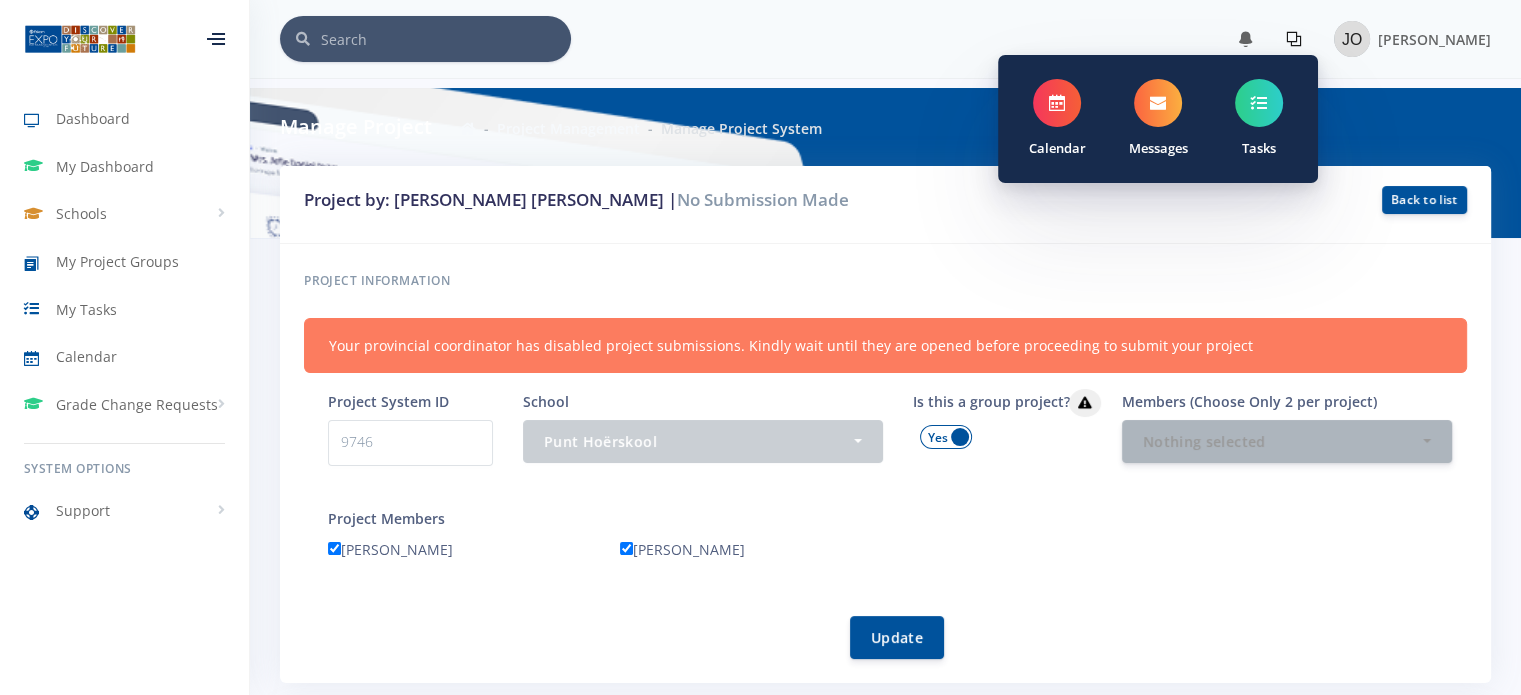 click on "Back to list" at bounding box center (1283, 200) 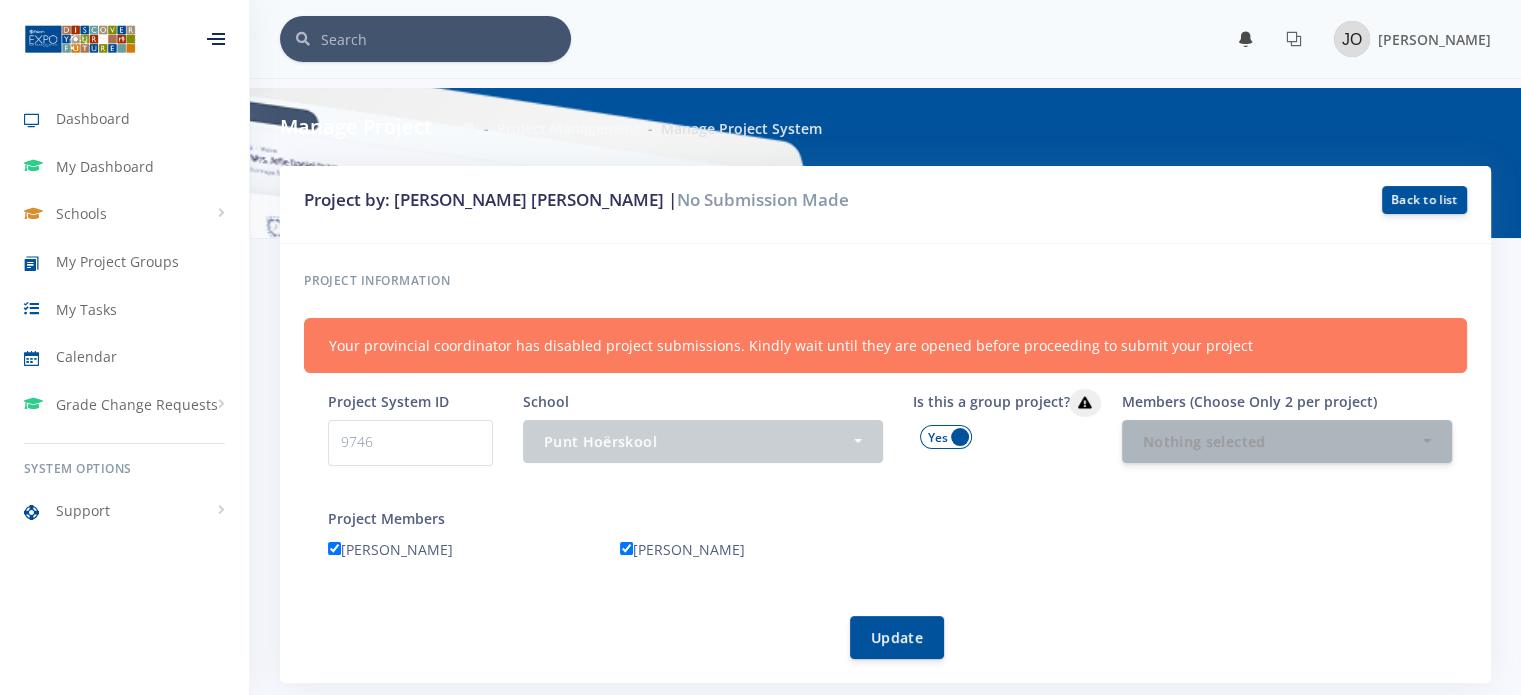 click at bounding box center [1246, 39] 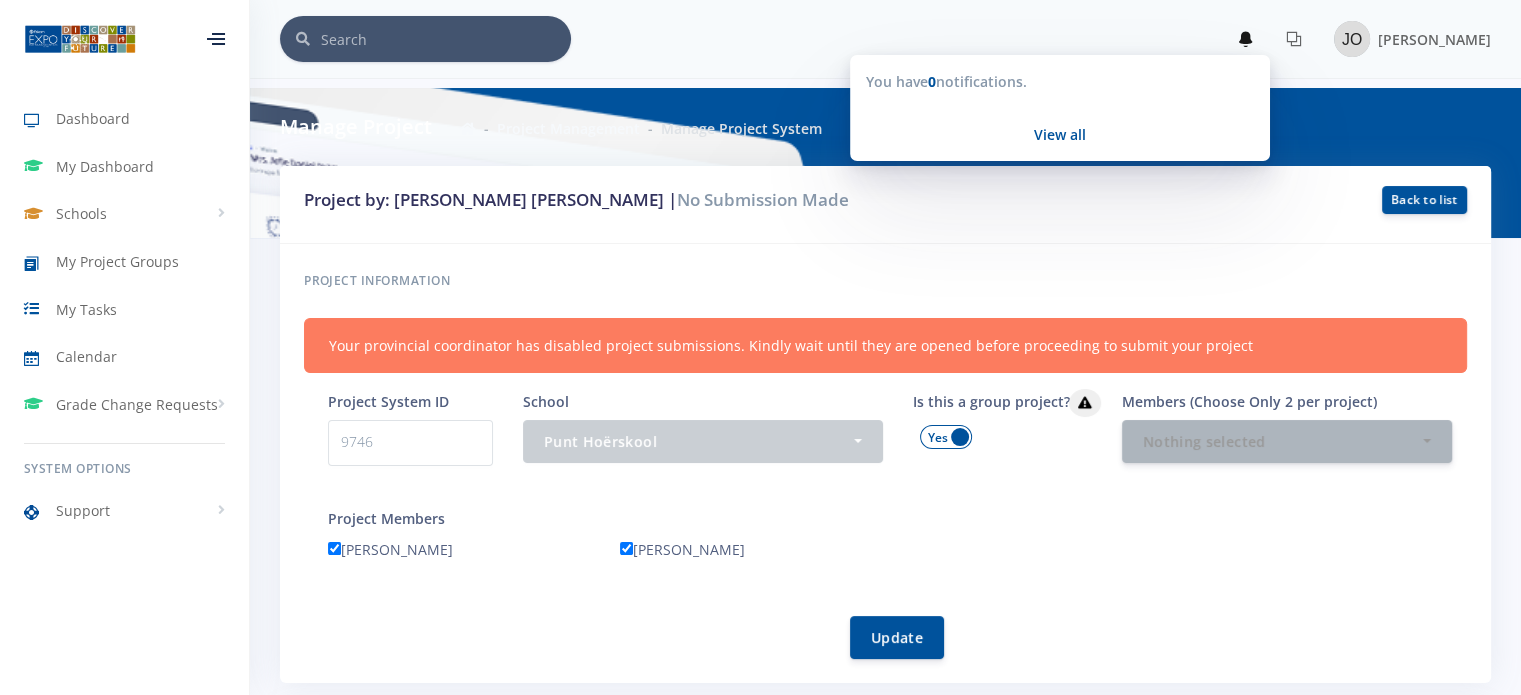 click on "Project by:
Joël Oosthuizen
Jonathan Van Wyk
|
No Submission Made" at bounding box center [686, 200] 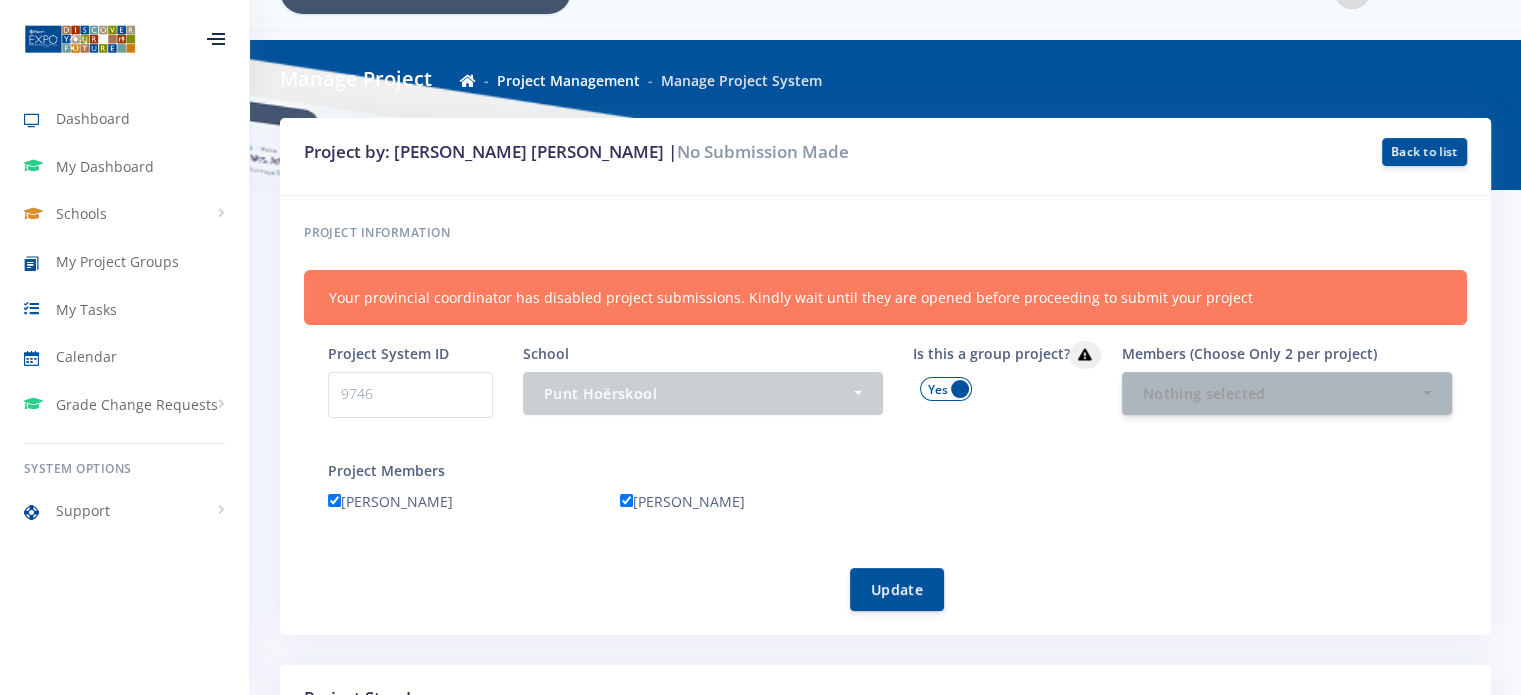 scroll, scrollTop: 0, scrollLeft: 0, axis: both 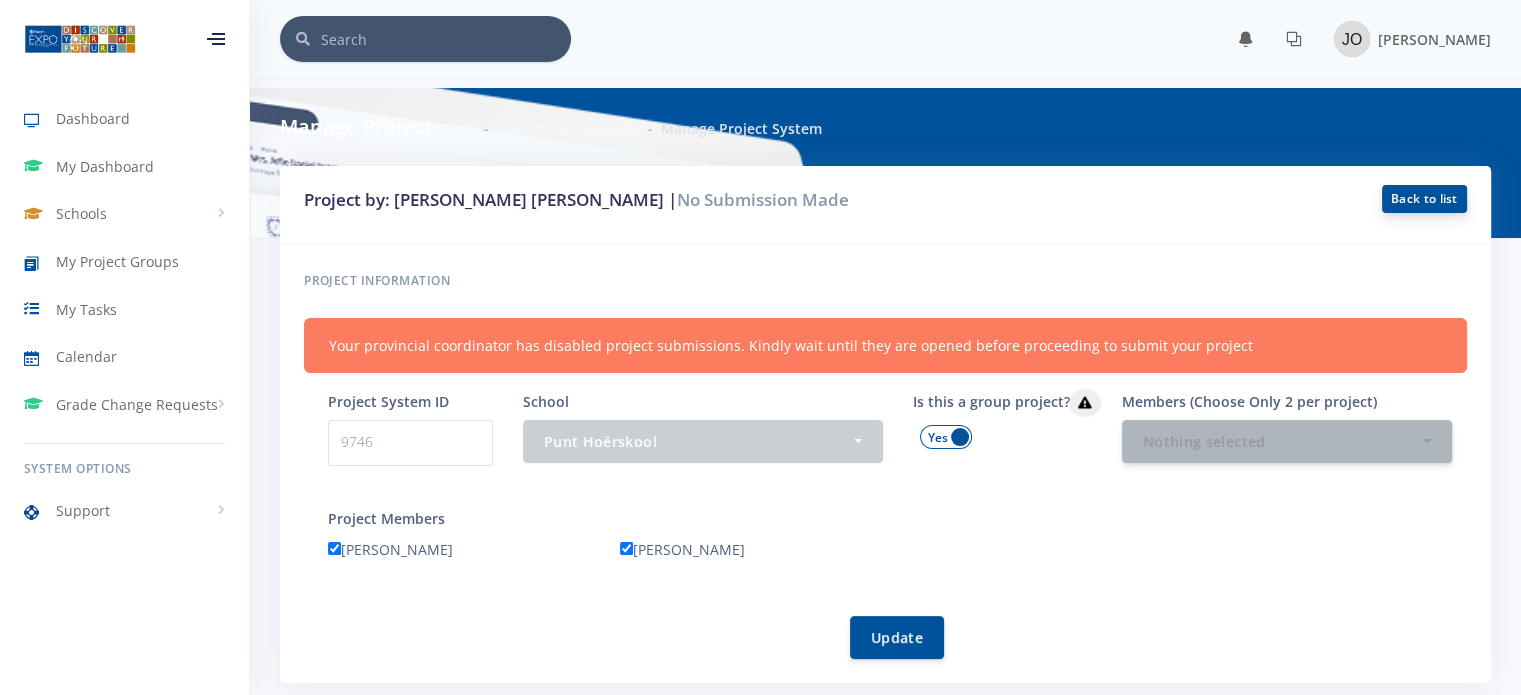 click on "Back to list" at bounding box center [1424, 199] 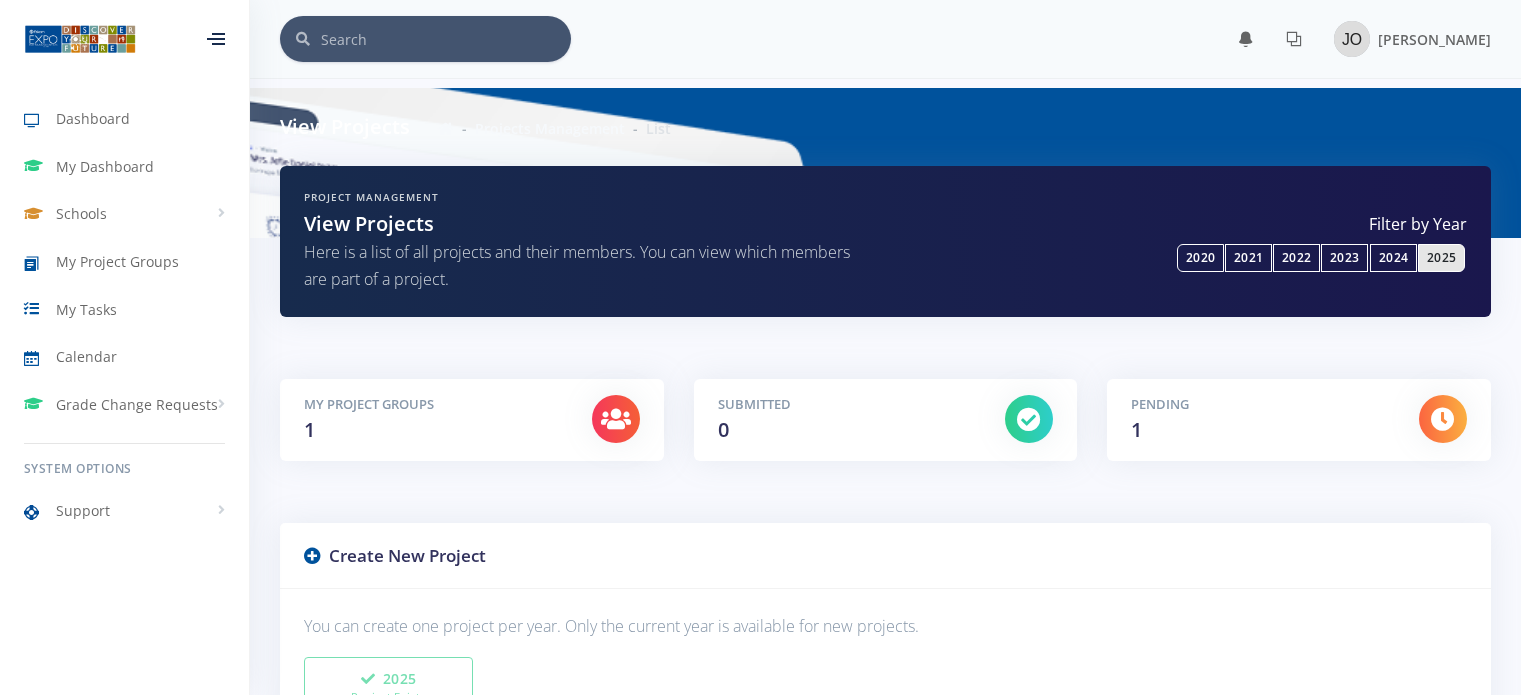 scroll, scrollTop: 0, scrollLeft: 0, axis: both 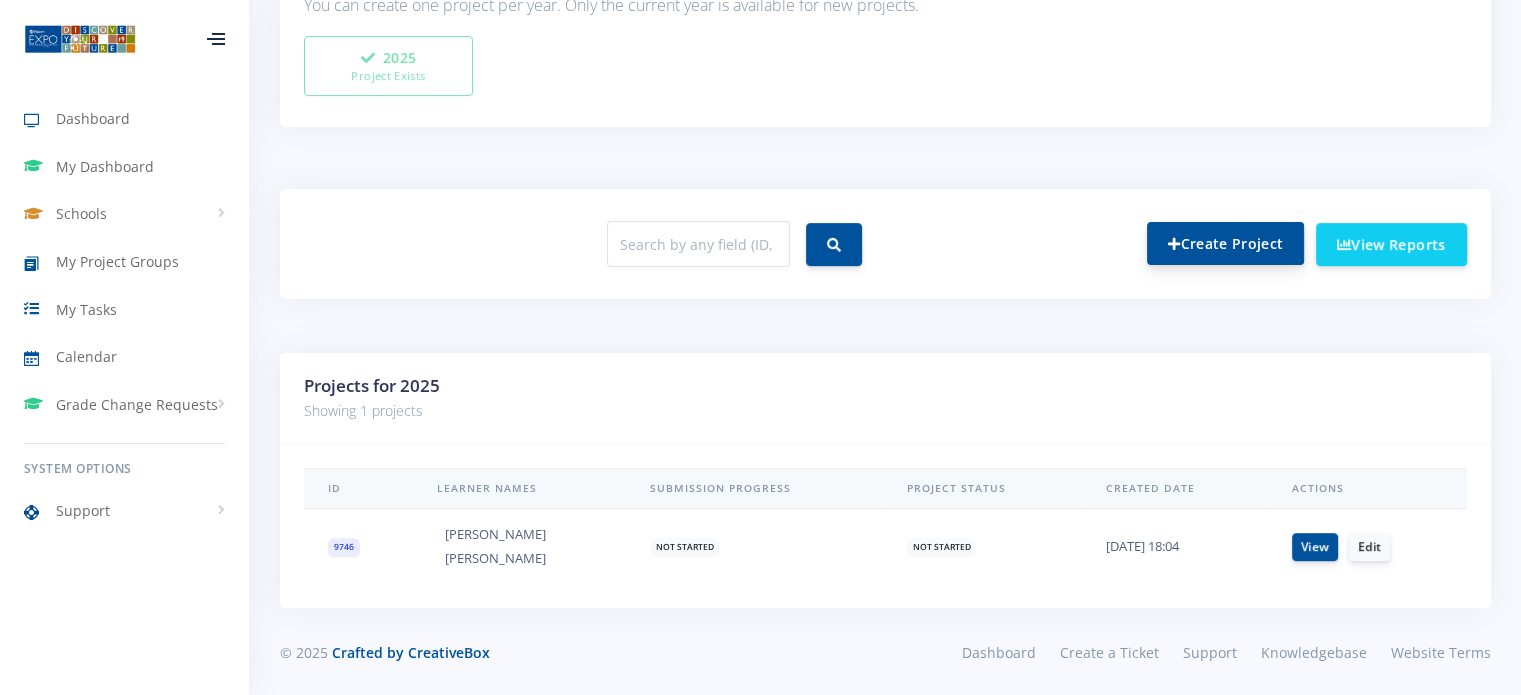 click on "Create Project" at bounding box center [1225, 243] 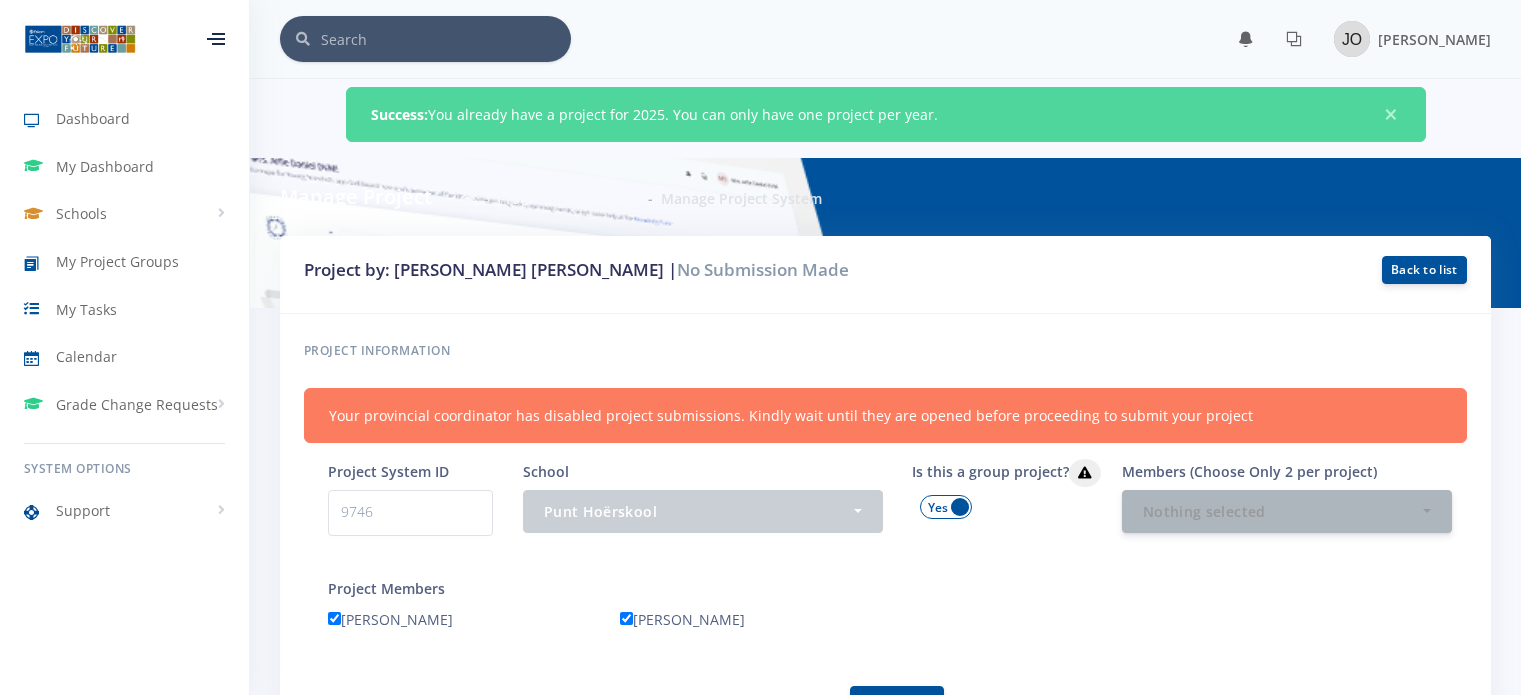 scroll, scrollTop: 0, scrollLeft: 0, axis: both 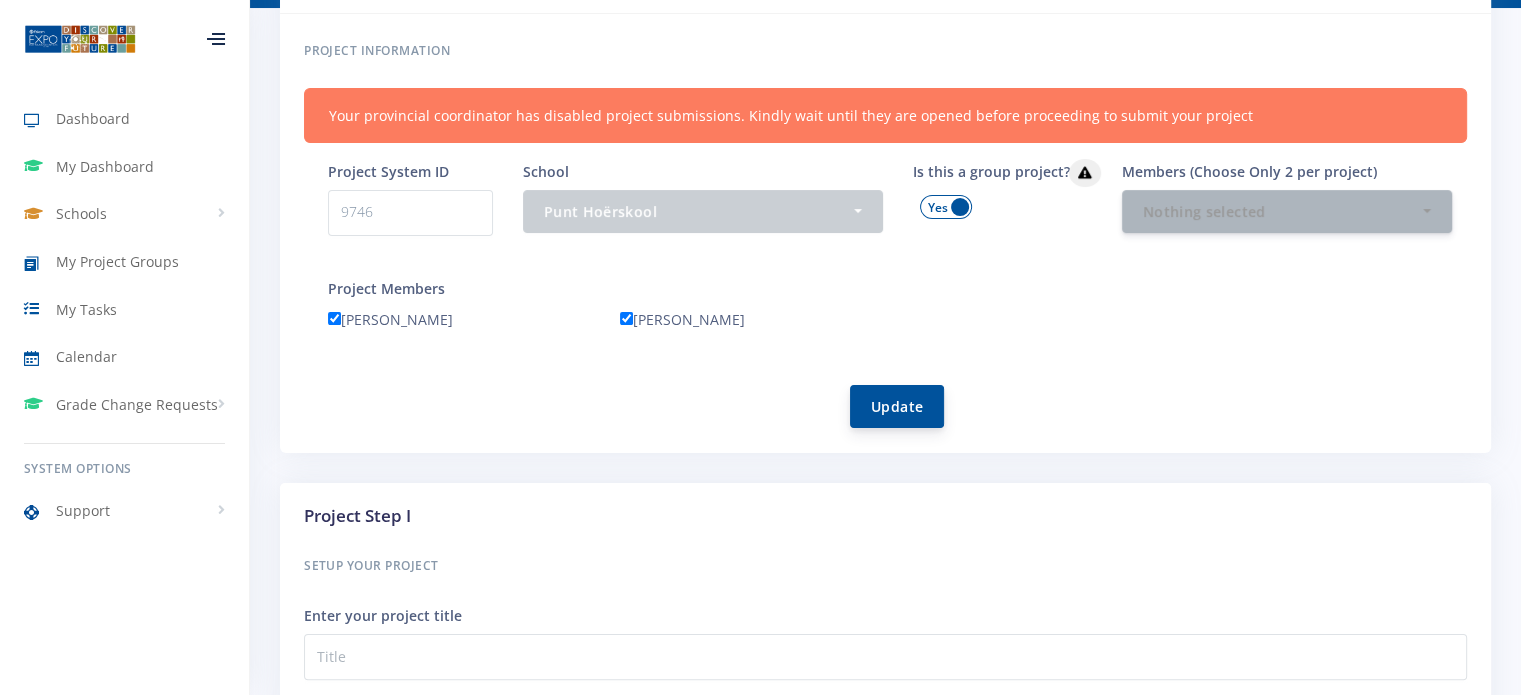 click on "Update" at bounding box center [897, 406] 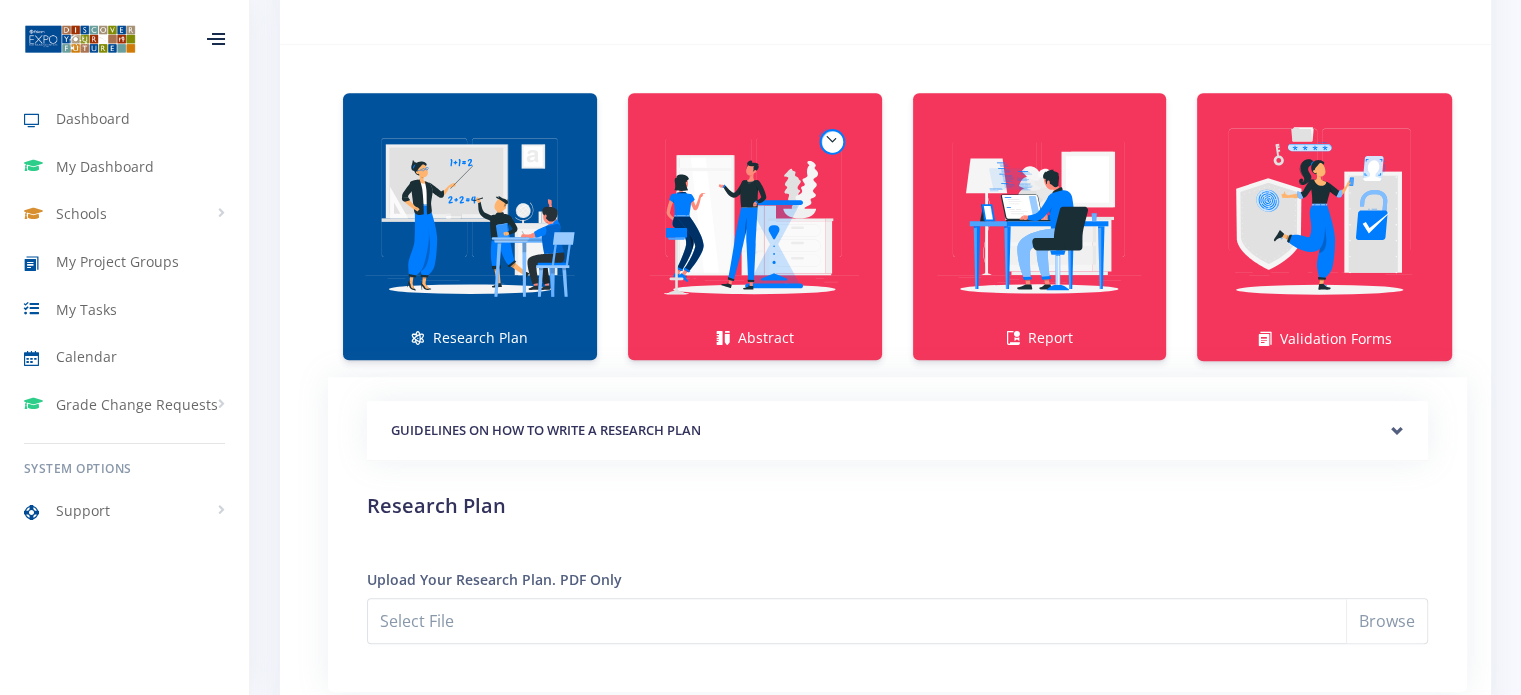 scroll, scrollTop: 1818, scrollLeft: 0, axis: vertical 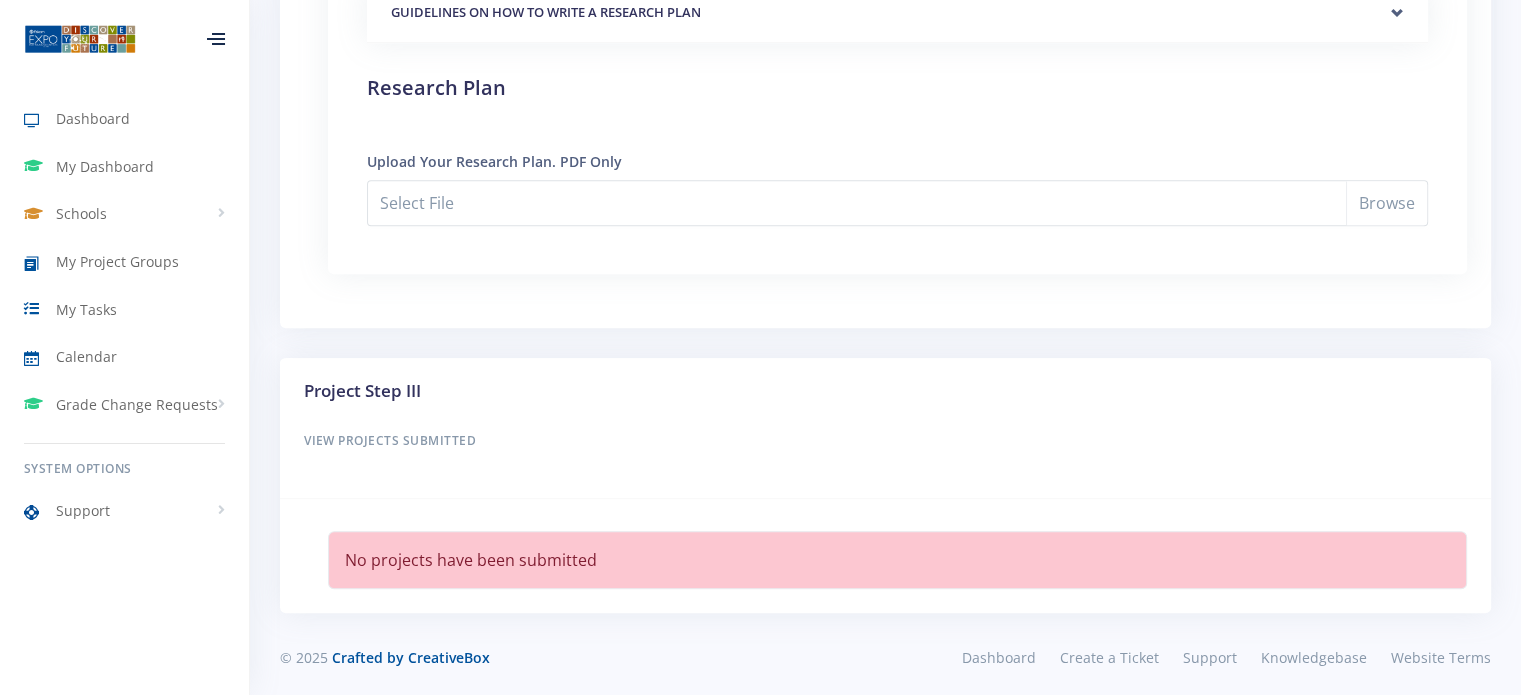 click on "No projects have been submitted" at bounding box center [897, 560] 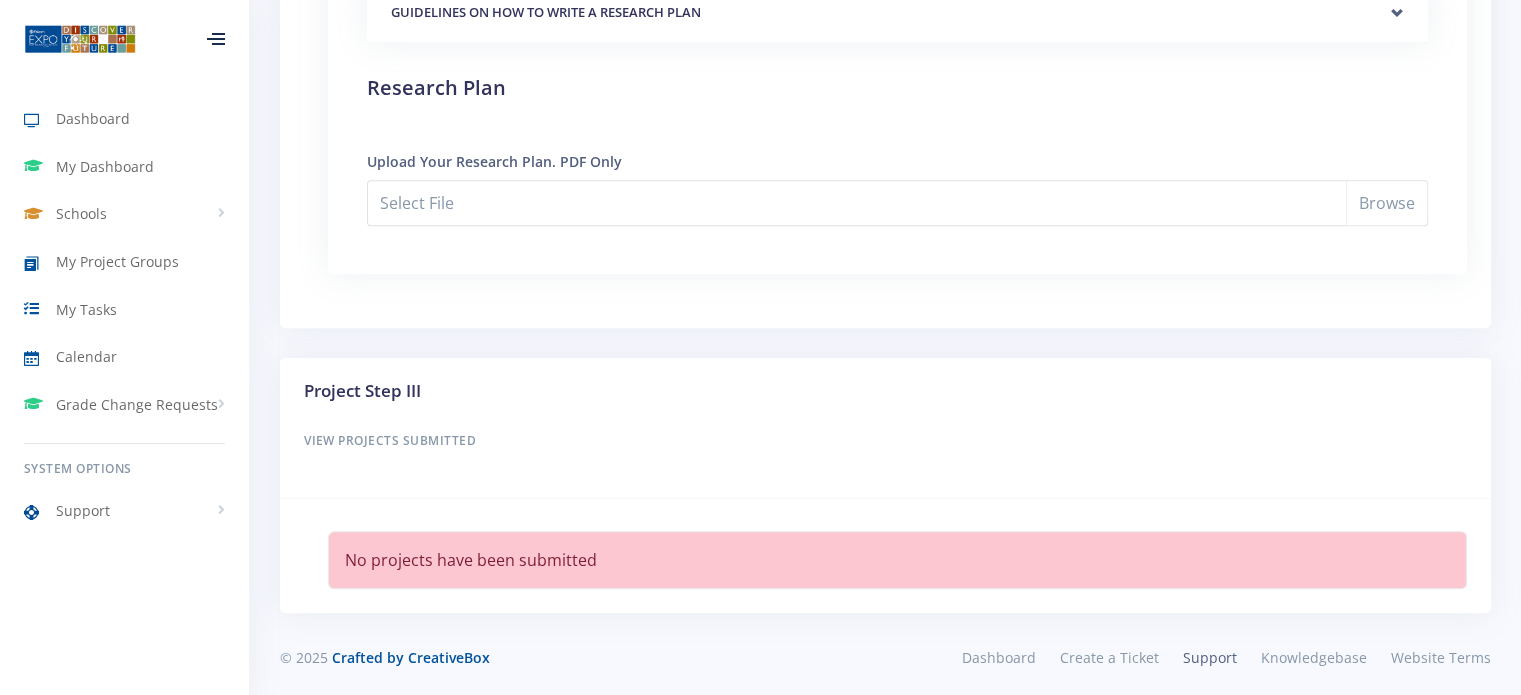 click on "Support" at bounding box center (1210, 657) 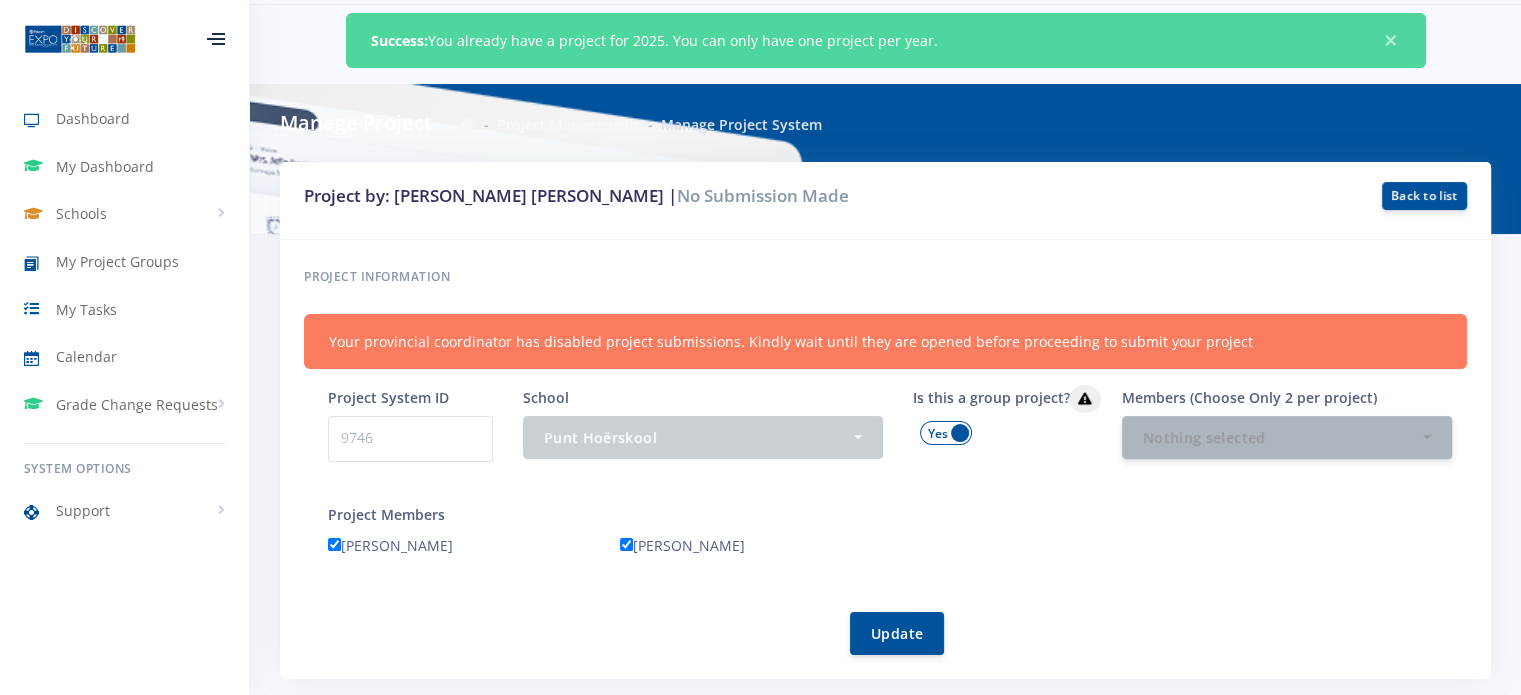 scroll, scrollTop: 0, scrollLeft: 0, axis: both 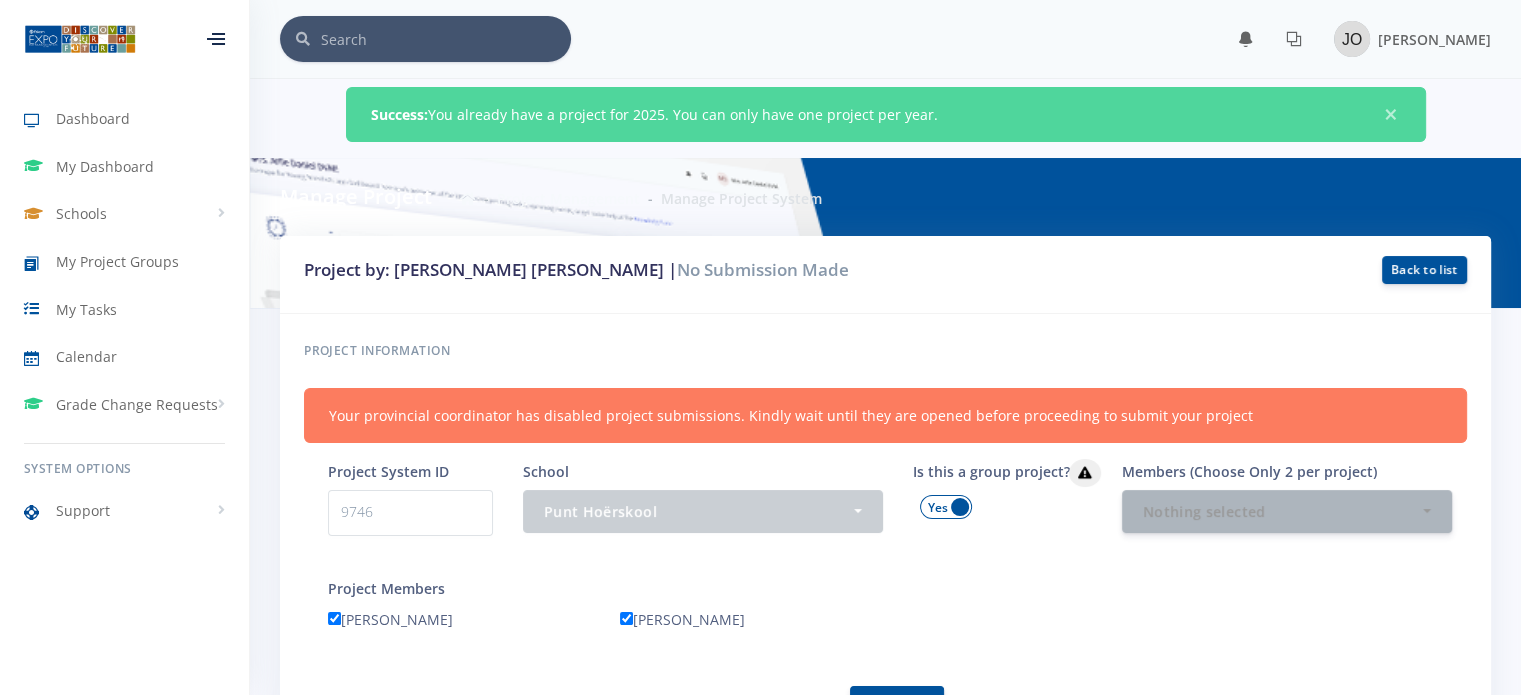 click on "Success:  You already have a project for 2025. You can only have one project per year.
×" at bounding box center (886, 114) 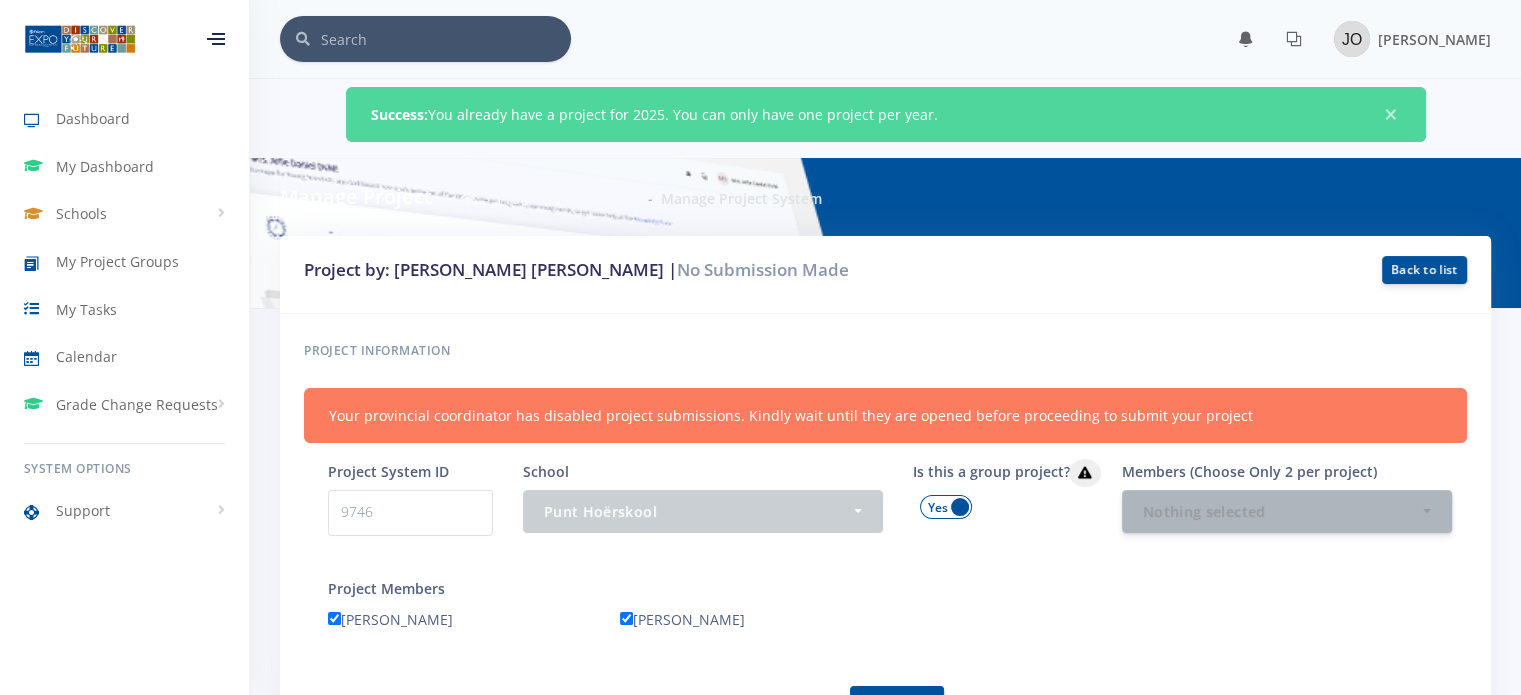click on "Success:  You already have a project for 2025. You can only have one project per year.
×" at bounding box center (886, 114) 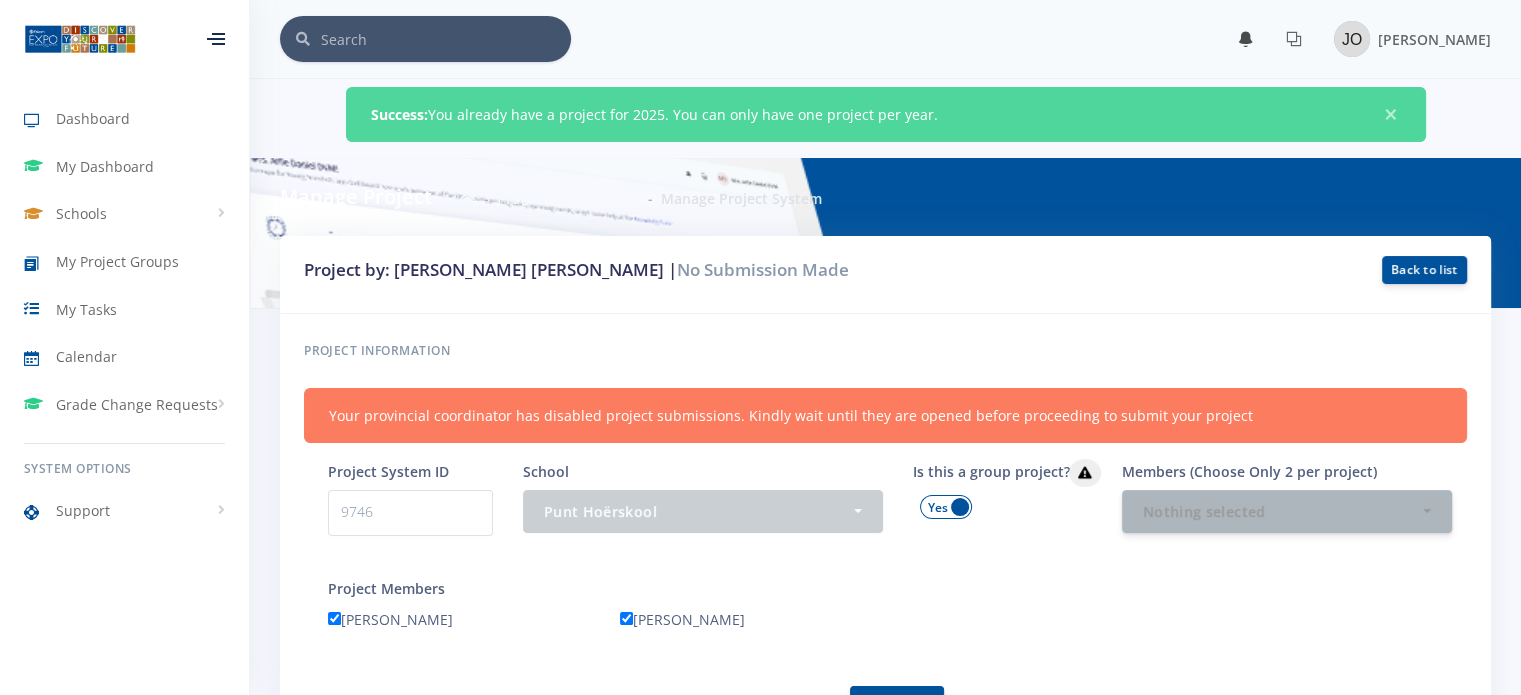 click at bounding box center [1246, 39] 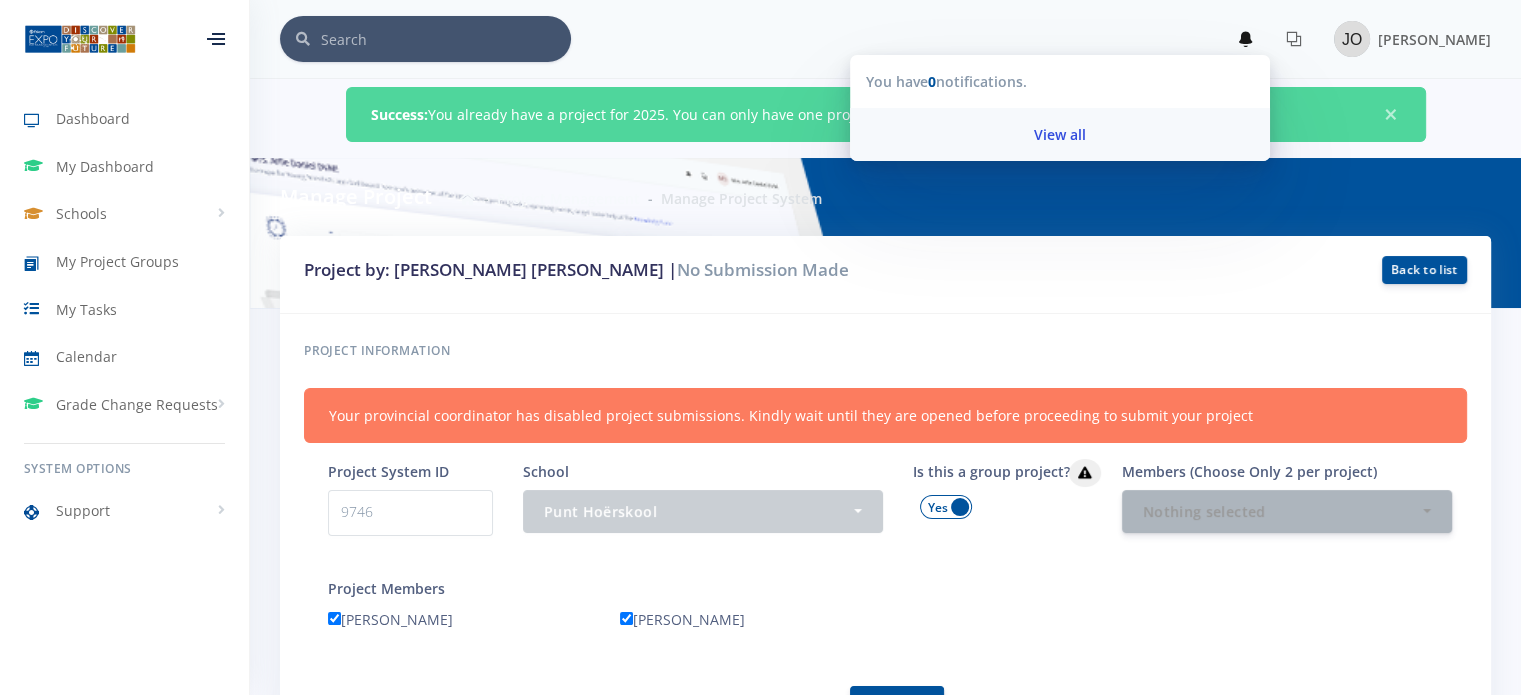 click on "View all" at bounding box center [1060, 134] 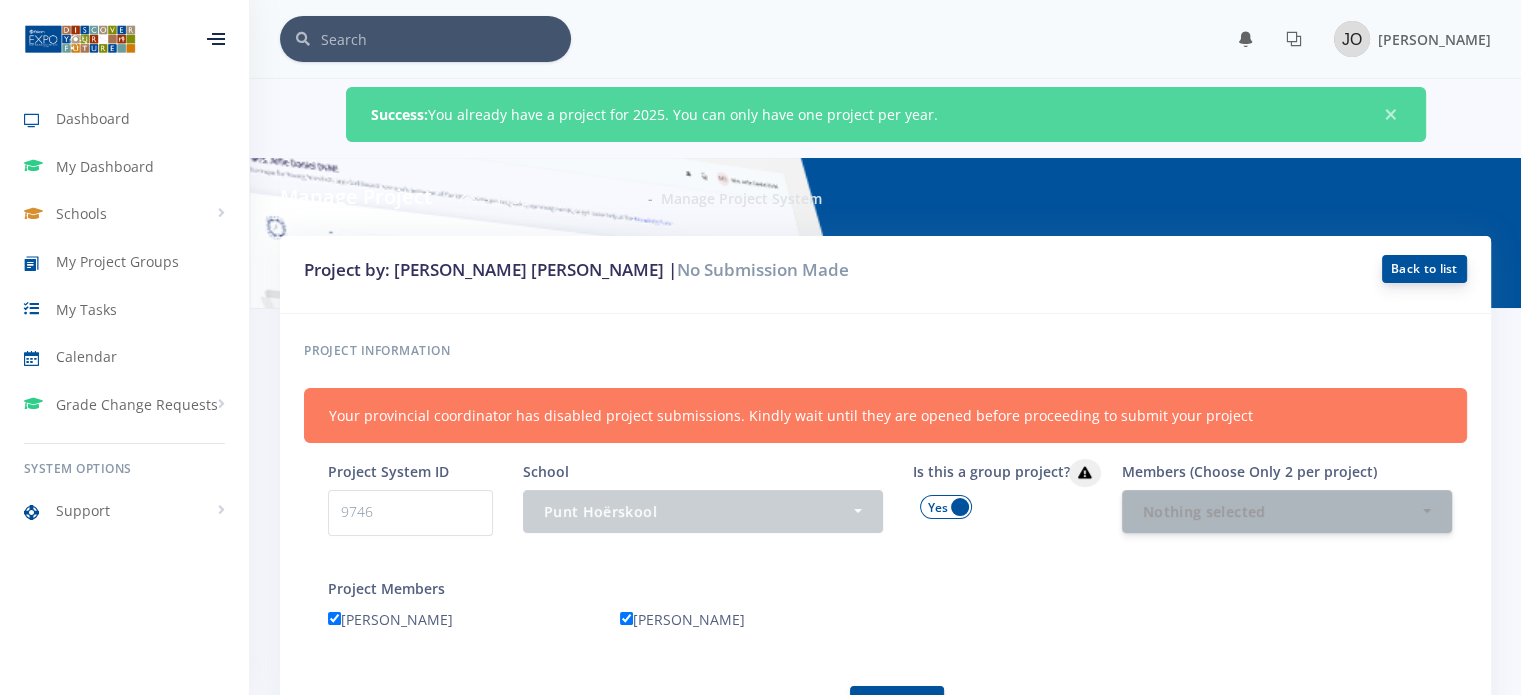 click on "Back to list" at bounding box center [1424, 269] 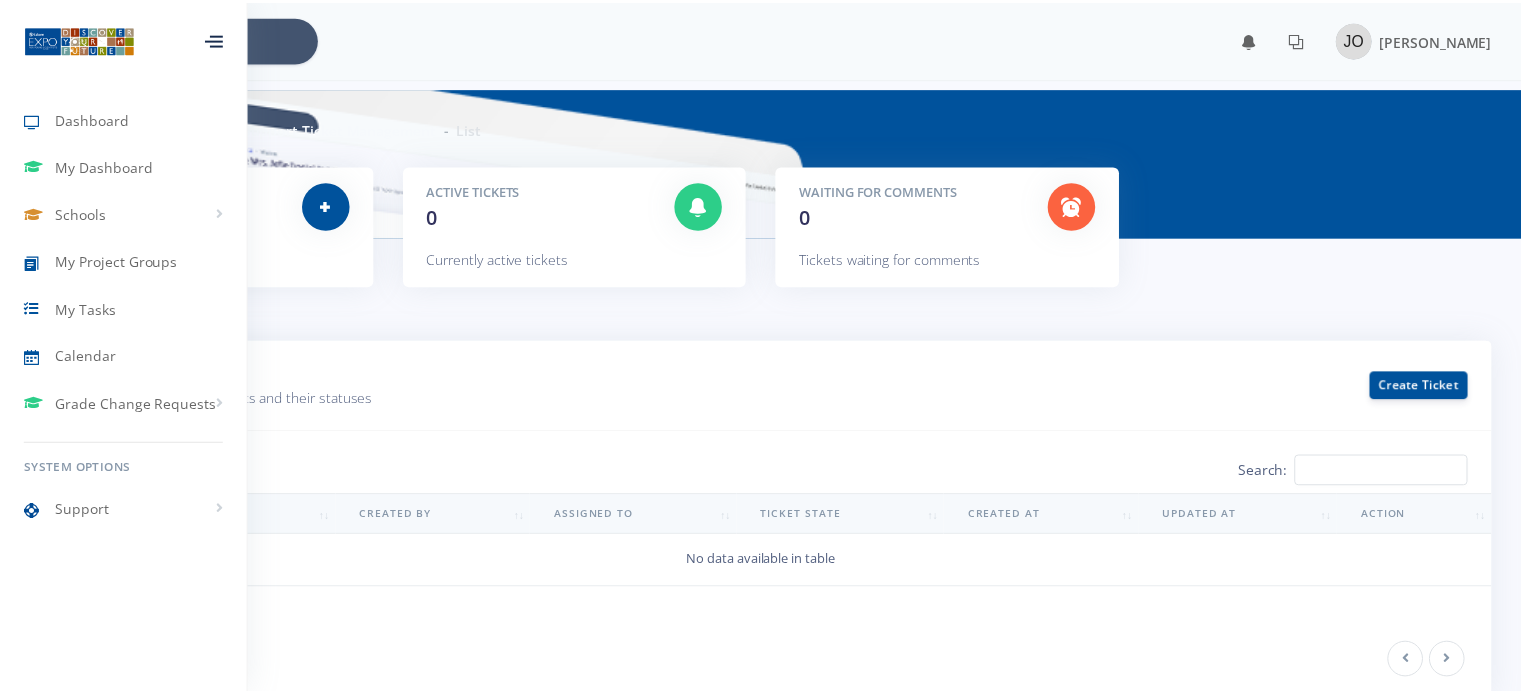 scroll, scrollTop: 0, scrollLeft: 0, axis: both 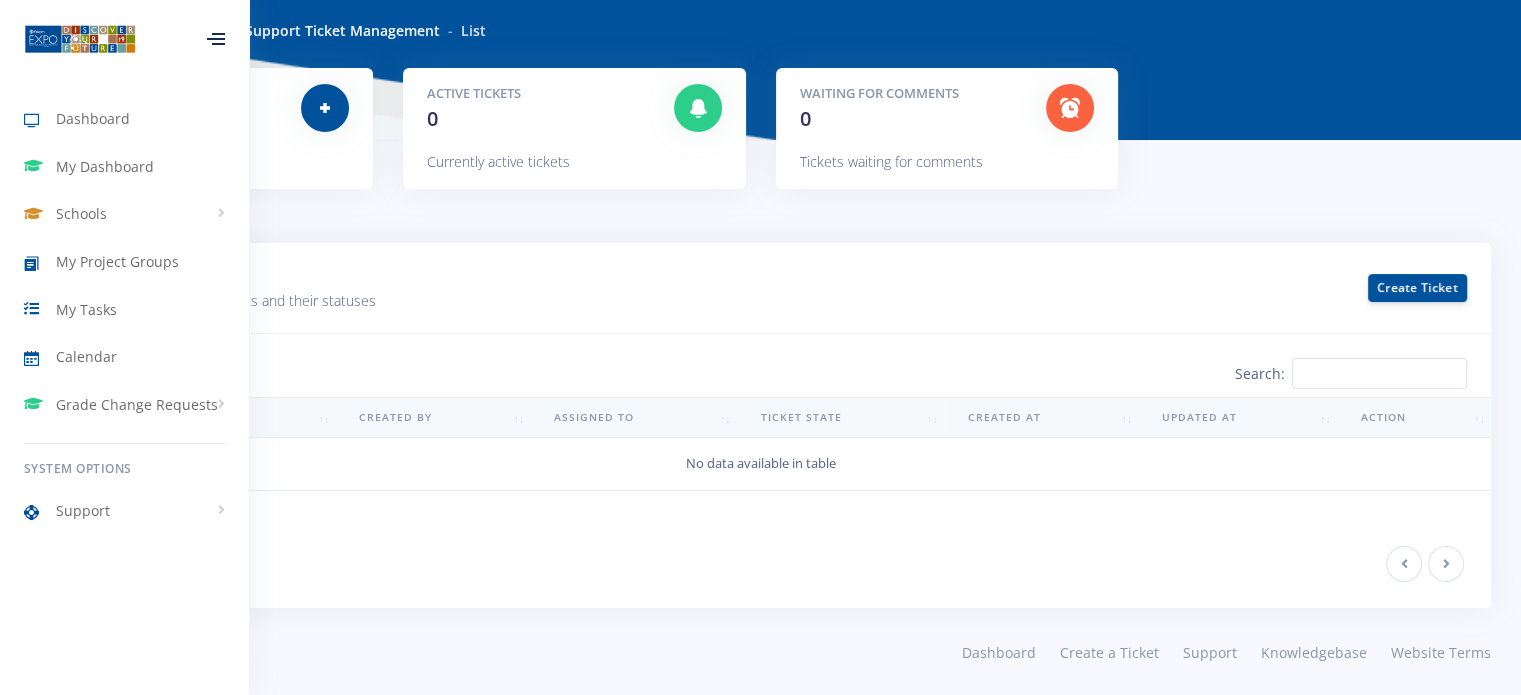 click on "Recently created support tickets and their statuses" at bounding box center [520, 301] 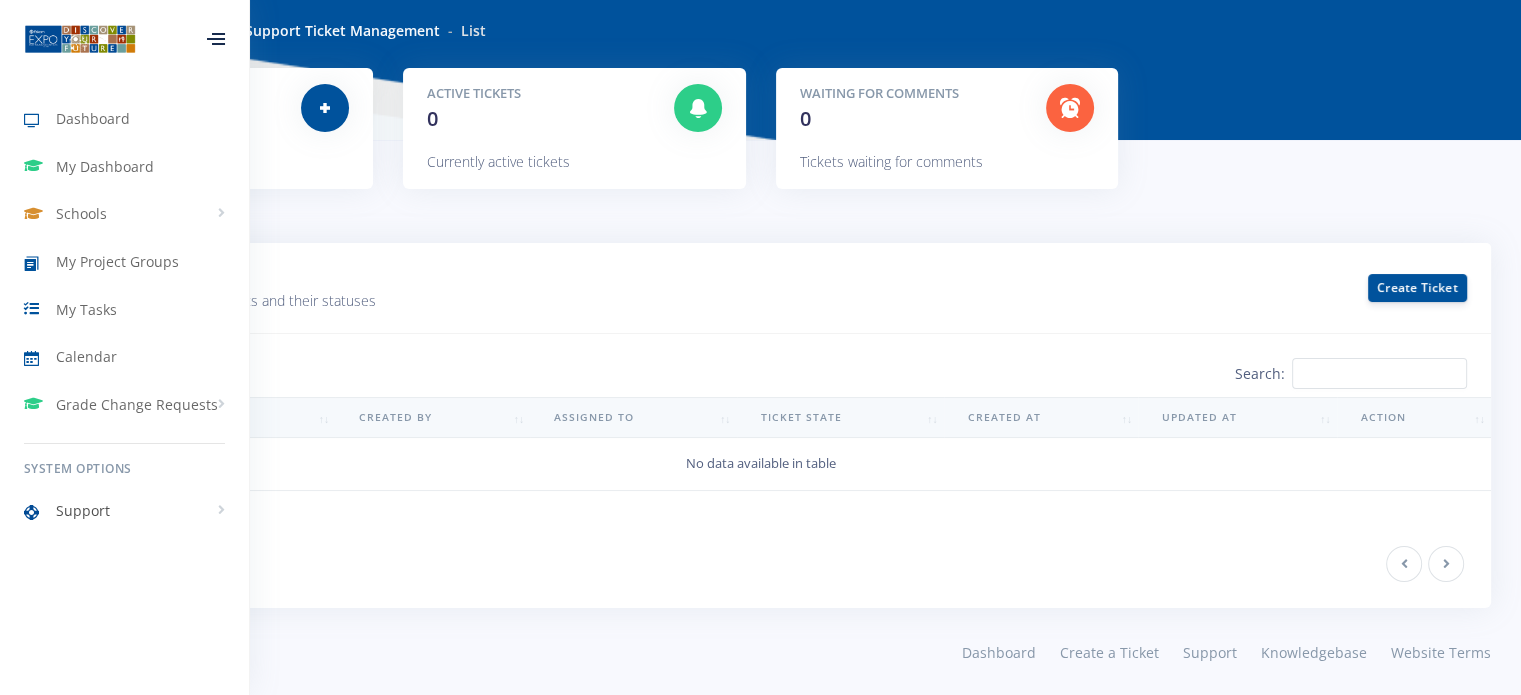click on "Support" at bounding box center (124, 511) 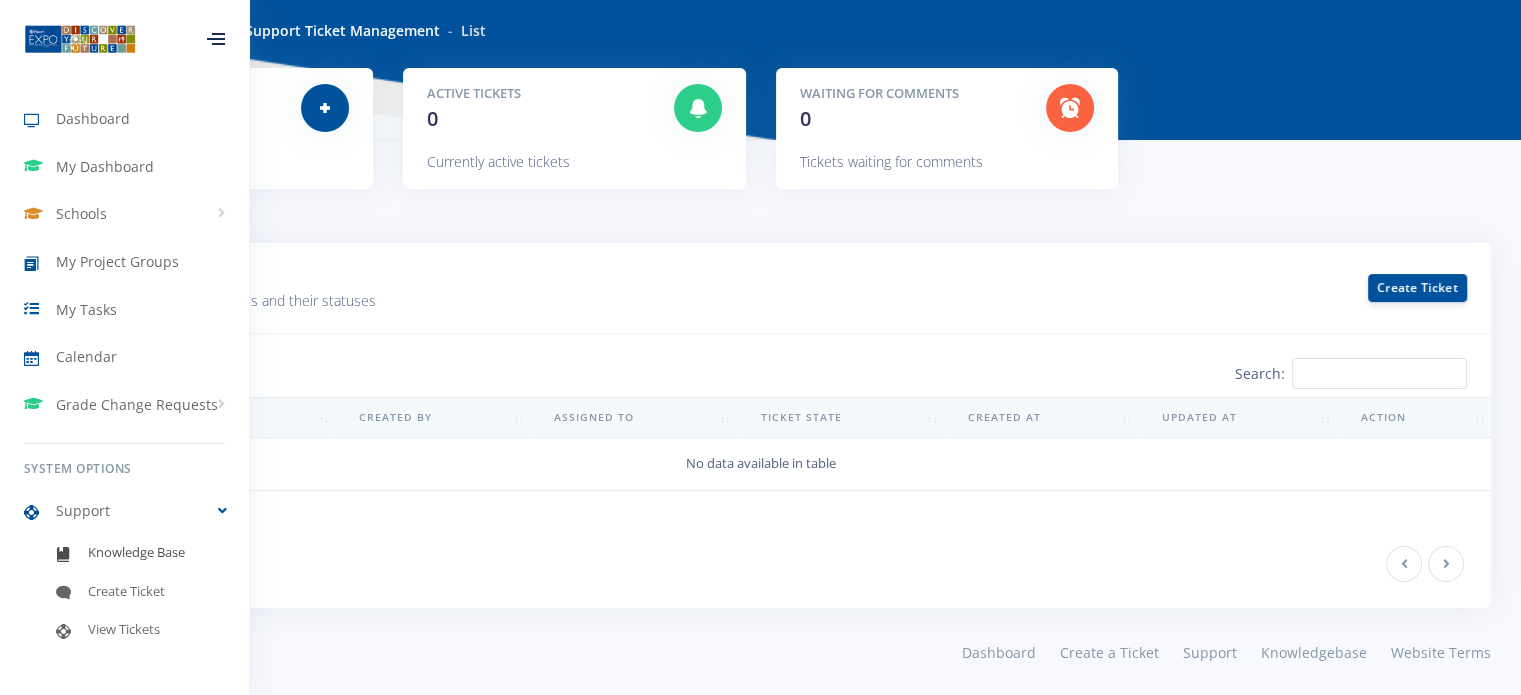 click on "Knowledge Base" at bounding box center (136, 553) 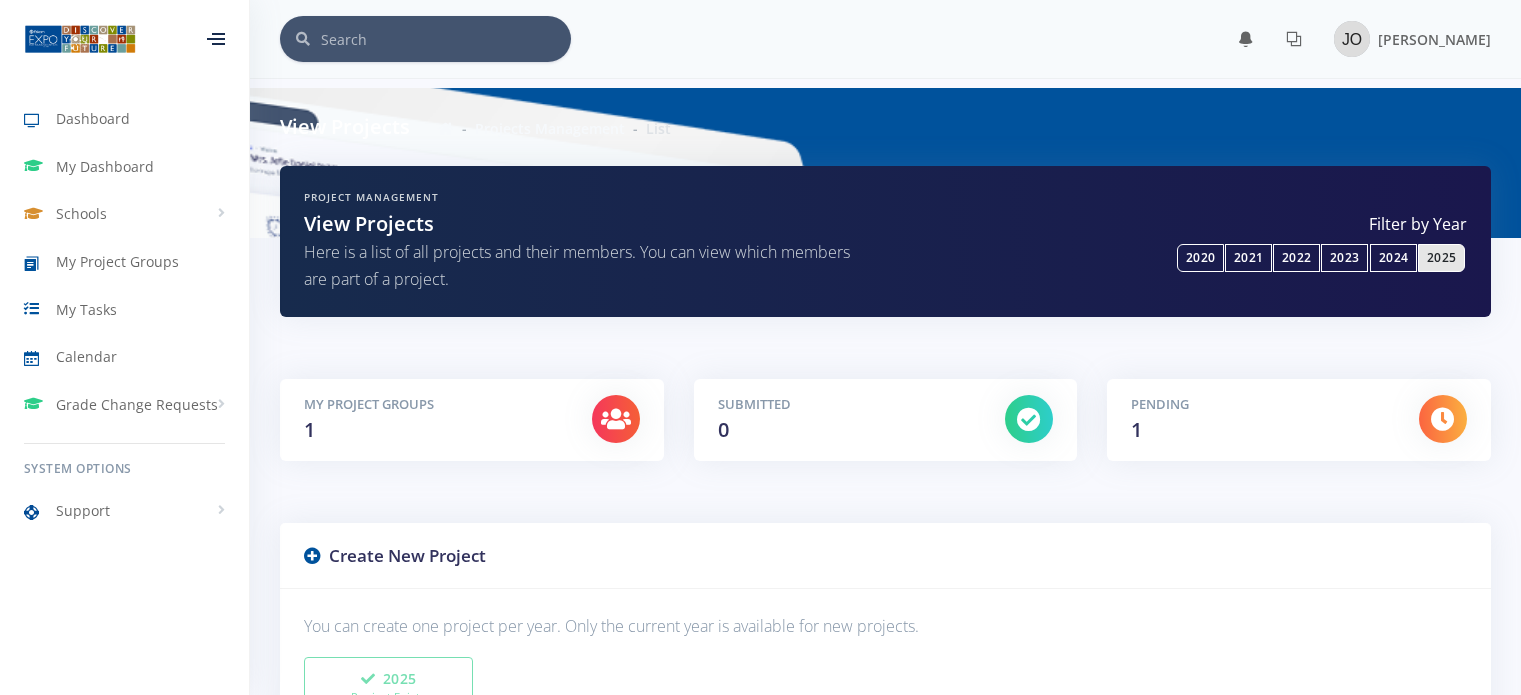 scroll, scrollTop: 0, scrollLeft: 0, axis: both 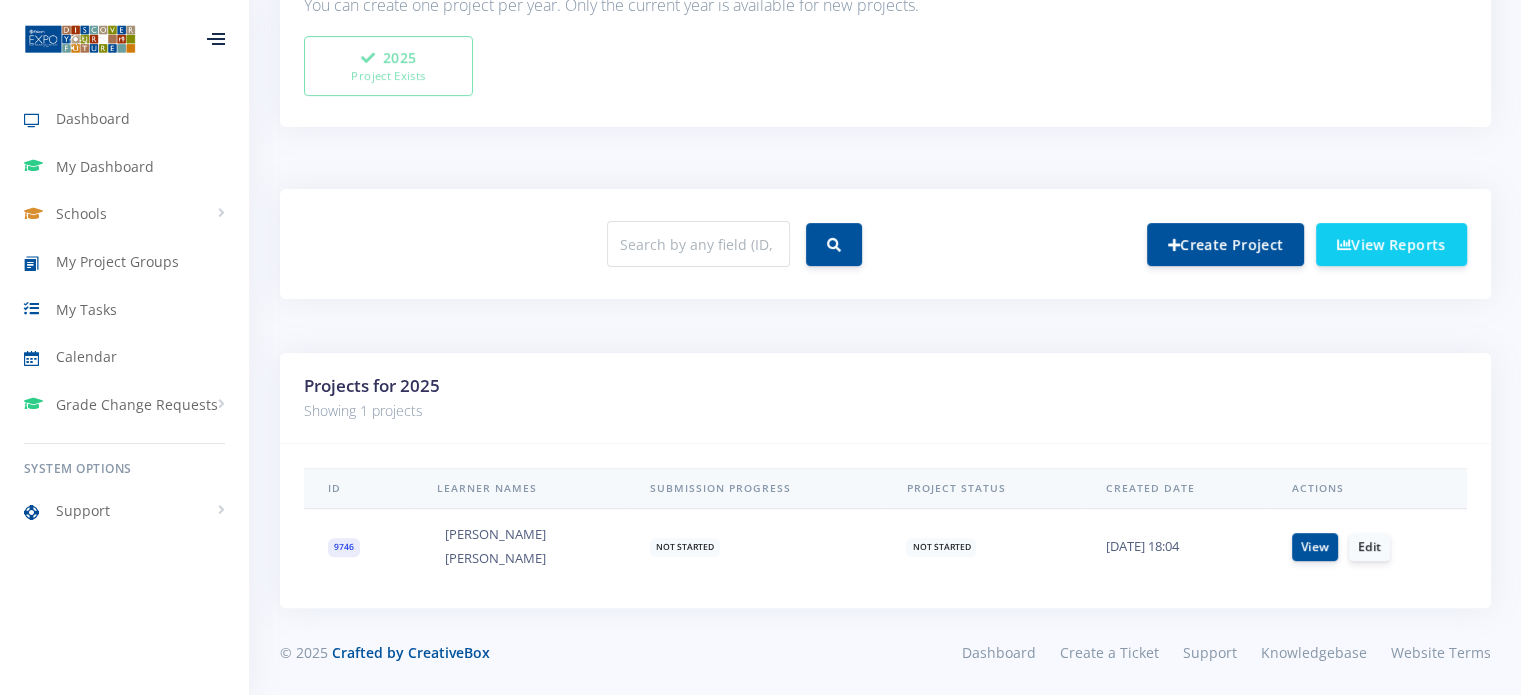 click on "Not Started" at bounding box center (982, 547) 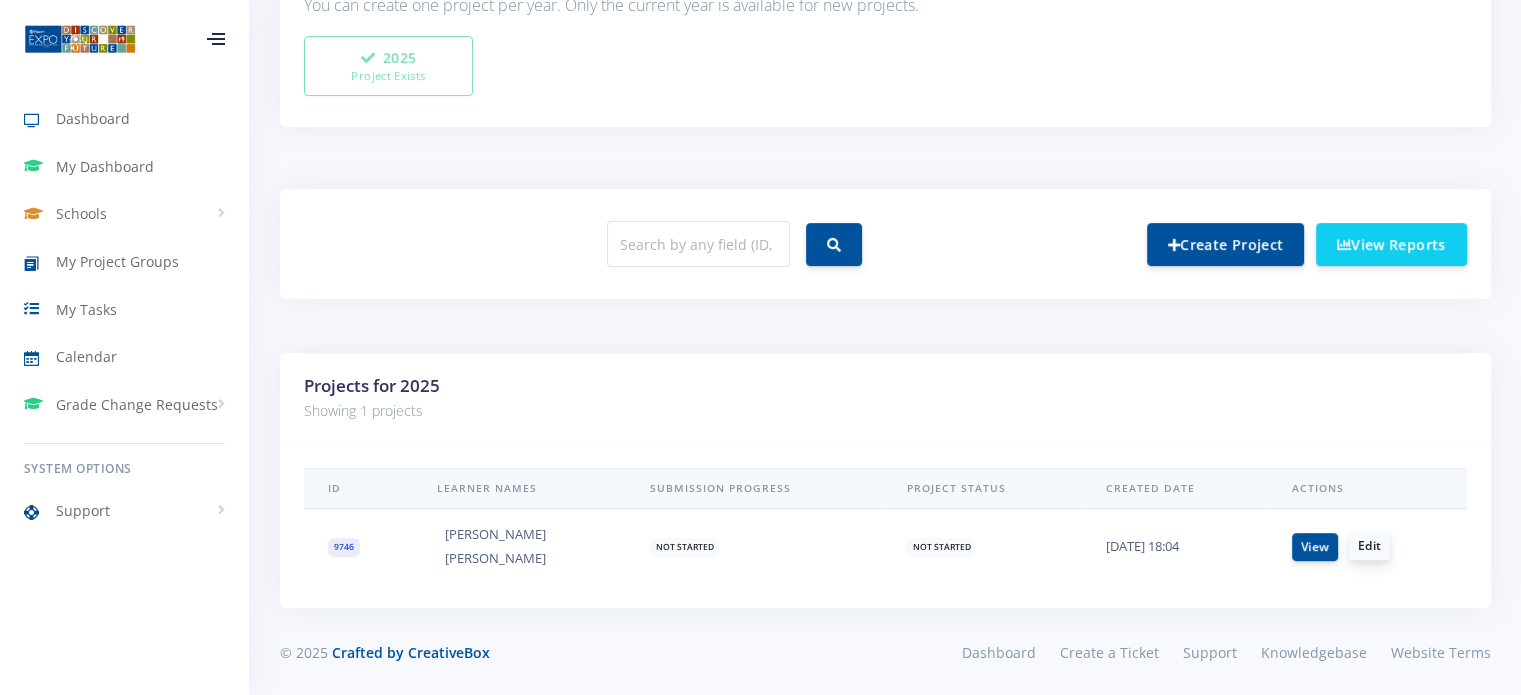 click on "Edit" at bounding box center [1369, 546] 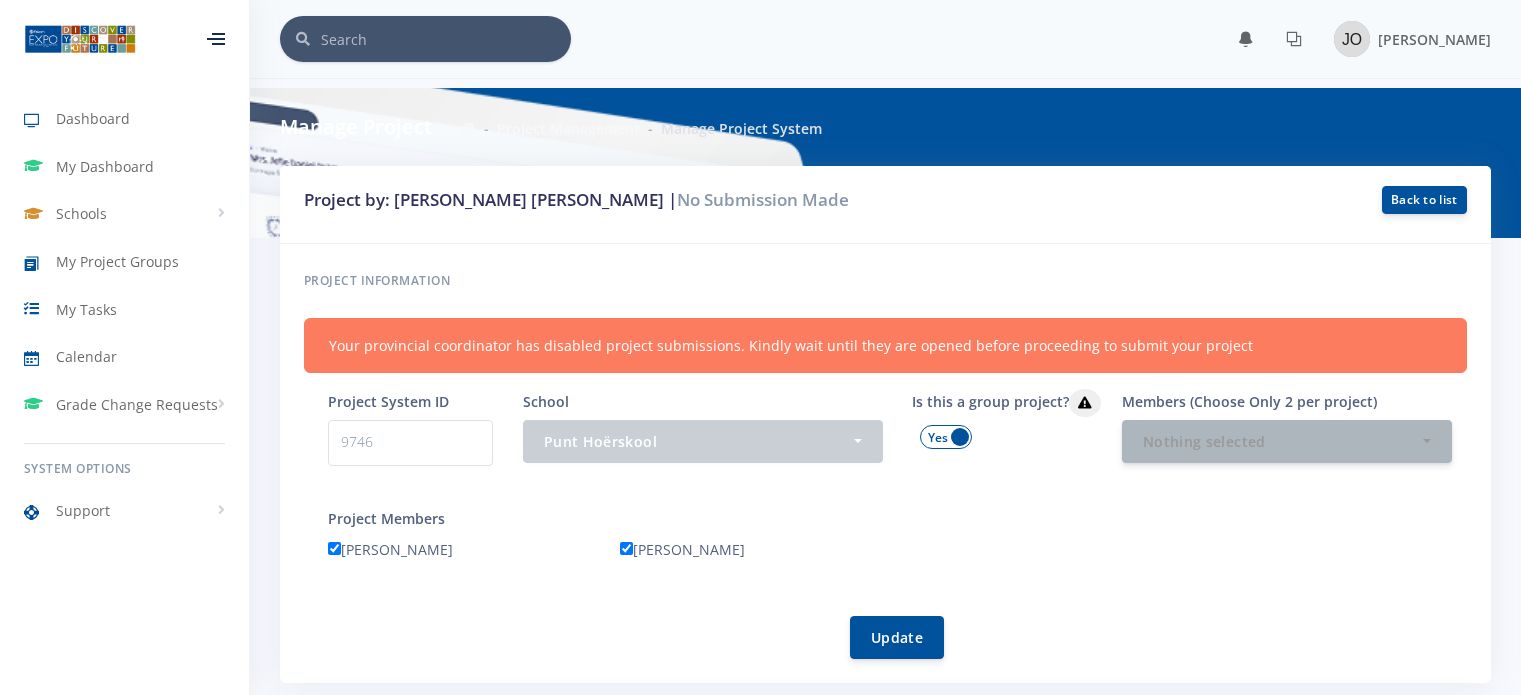 scroll, scrollTop: 0, scrollLeft: 0, axis: both 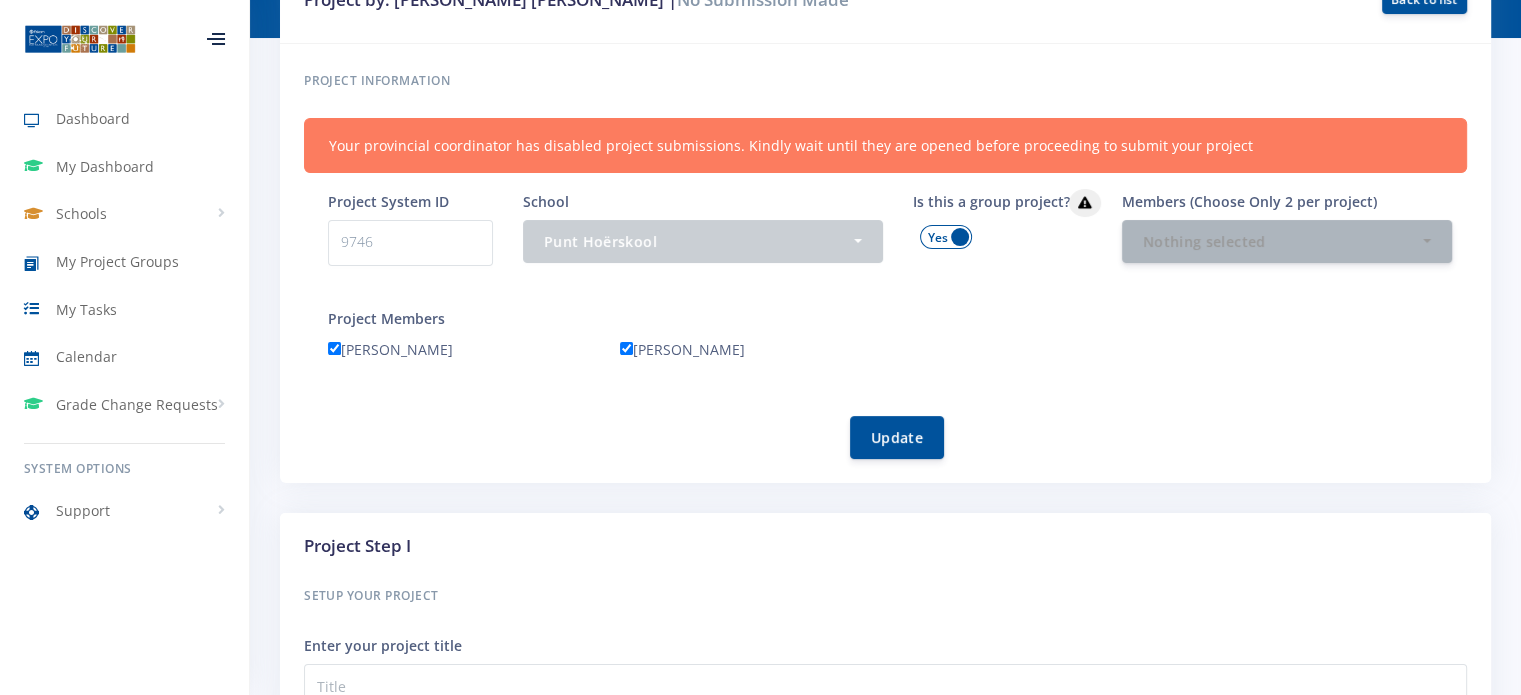 click at bounding box center [946, 237] 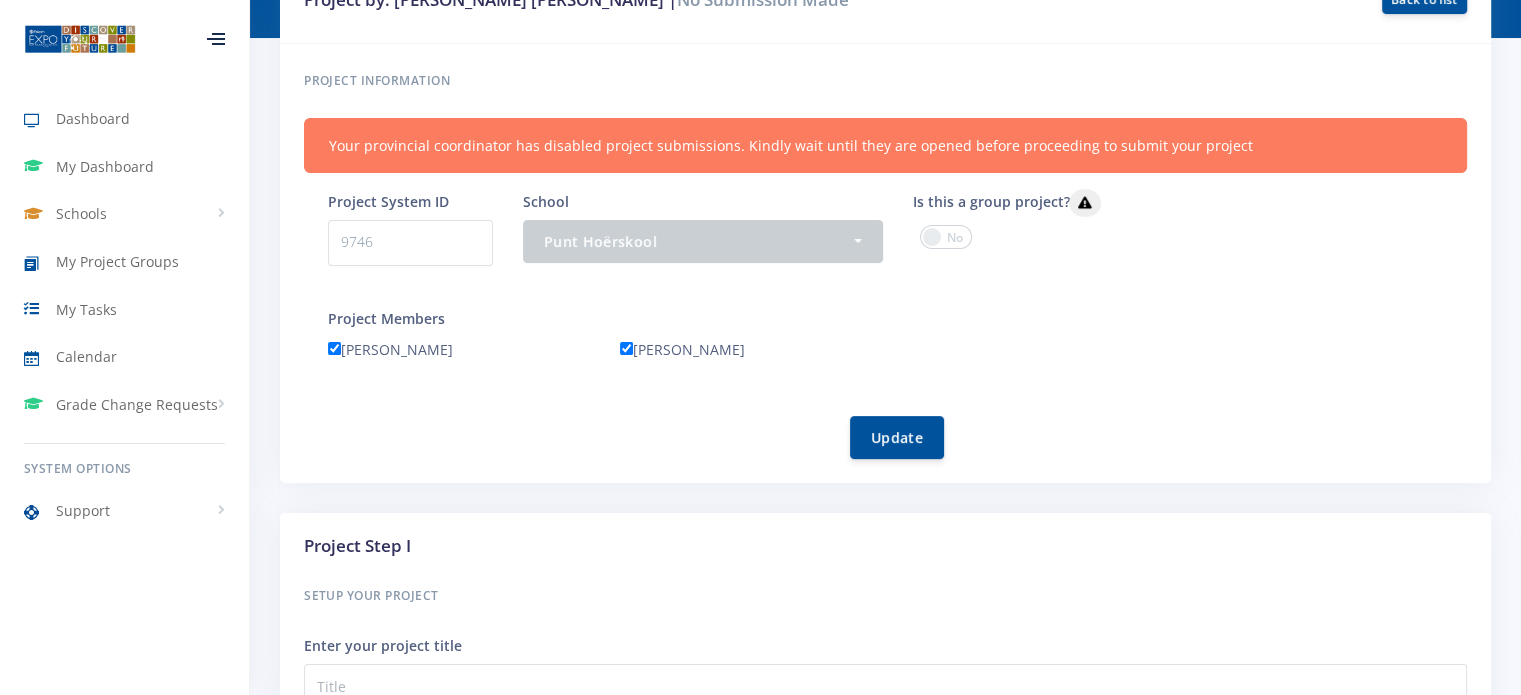 click at bounding box center (946, 237) 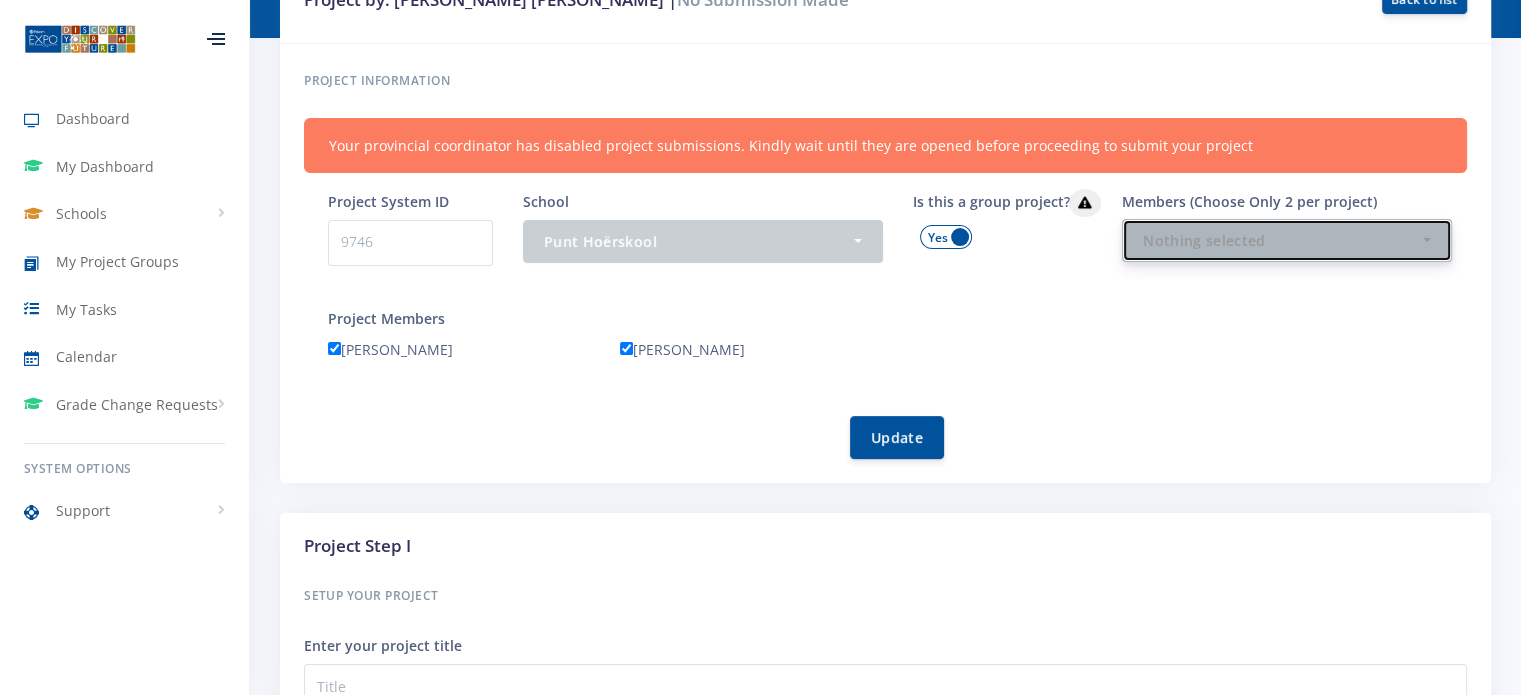 click on "Nothing selected" at bounding box center [1281, 240] 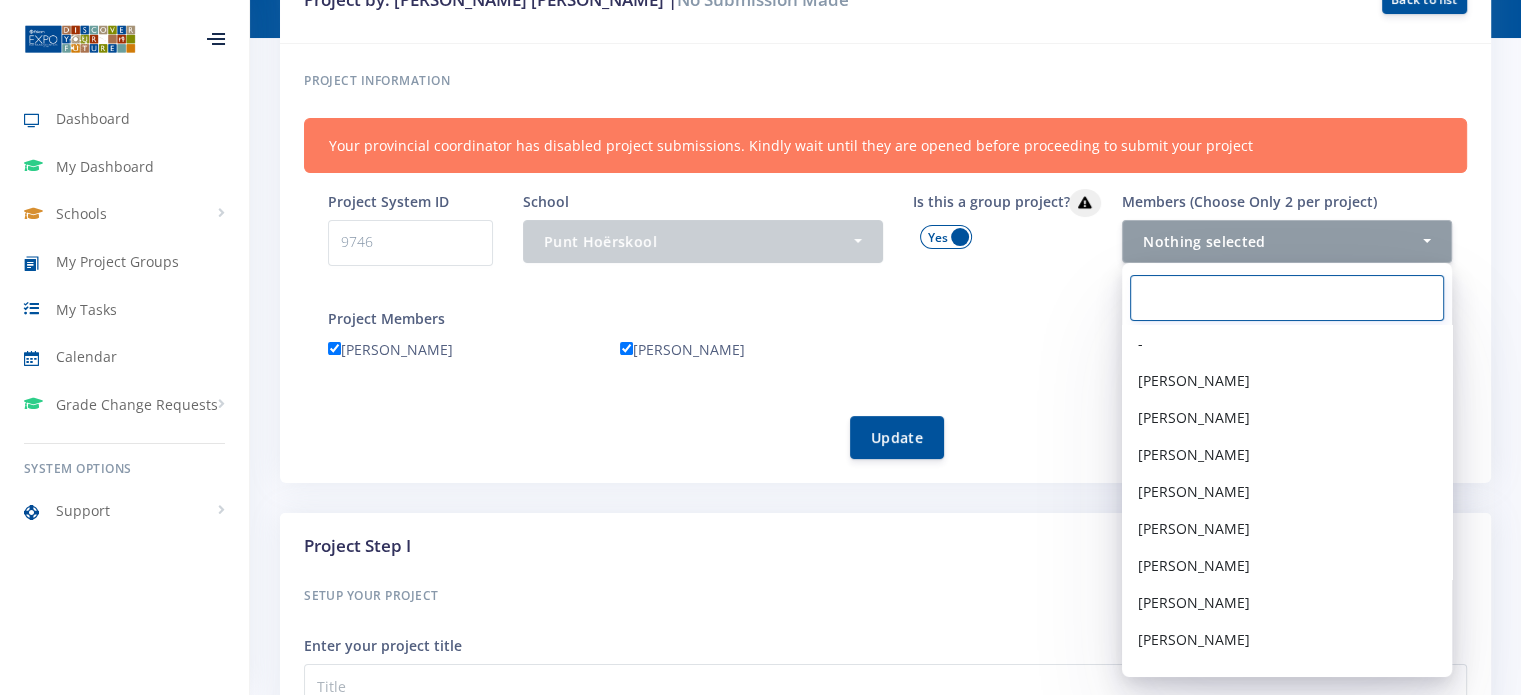 click at bounding box center [1287, 298] 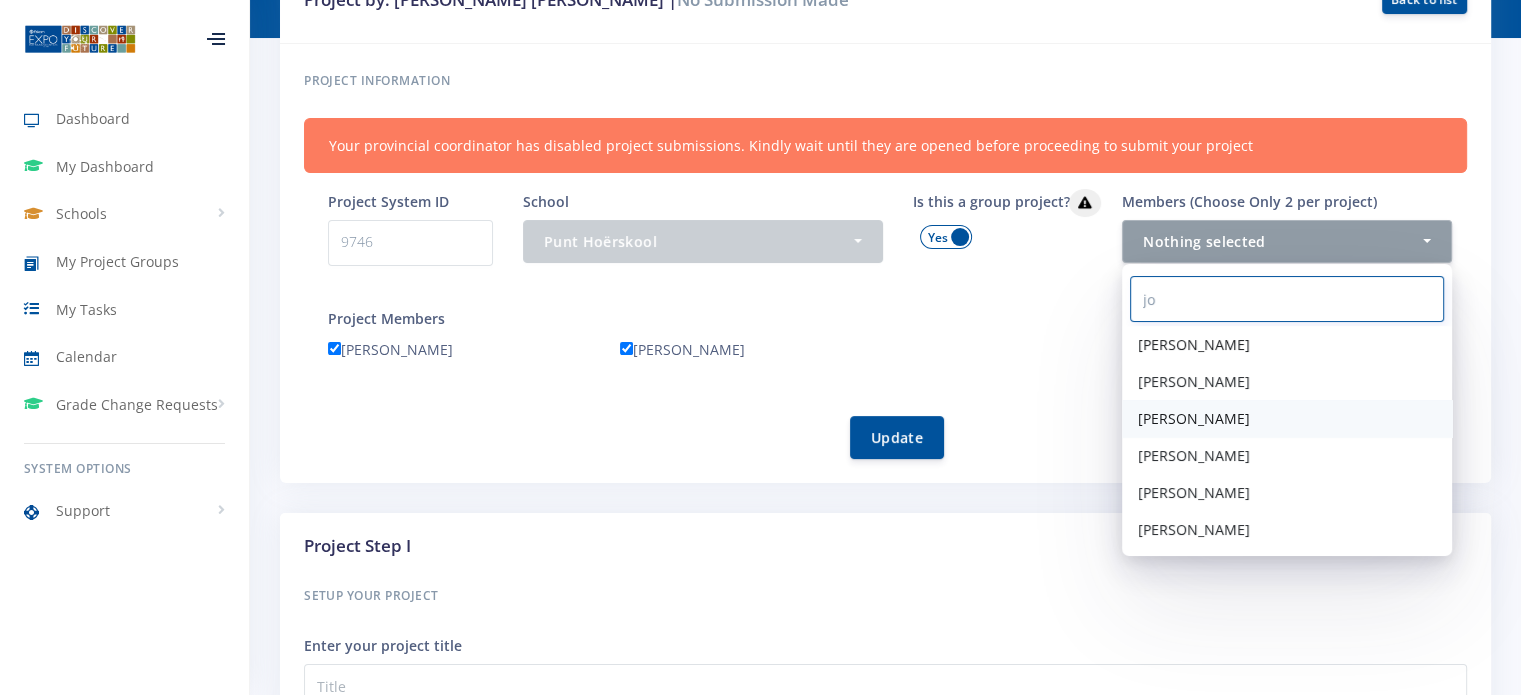 type on "jo" 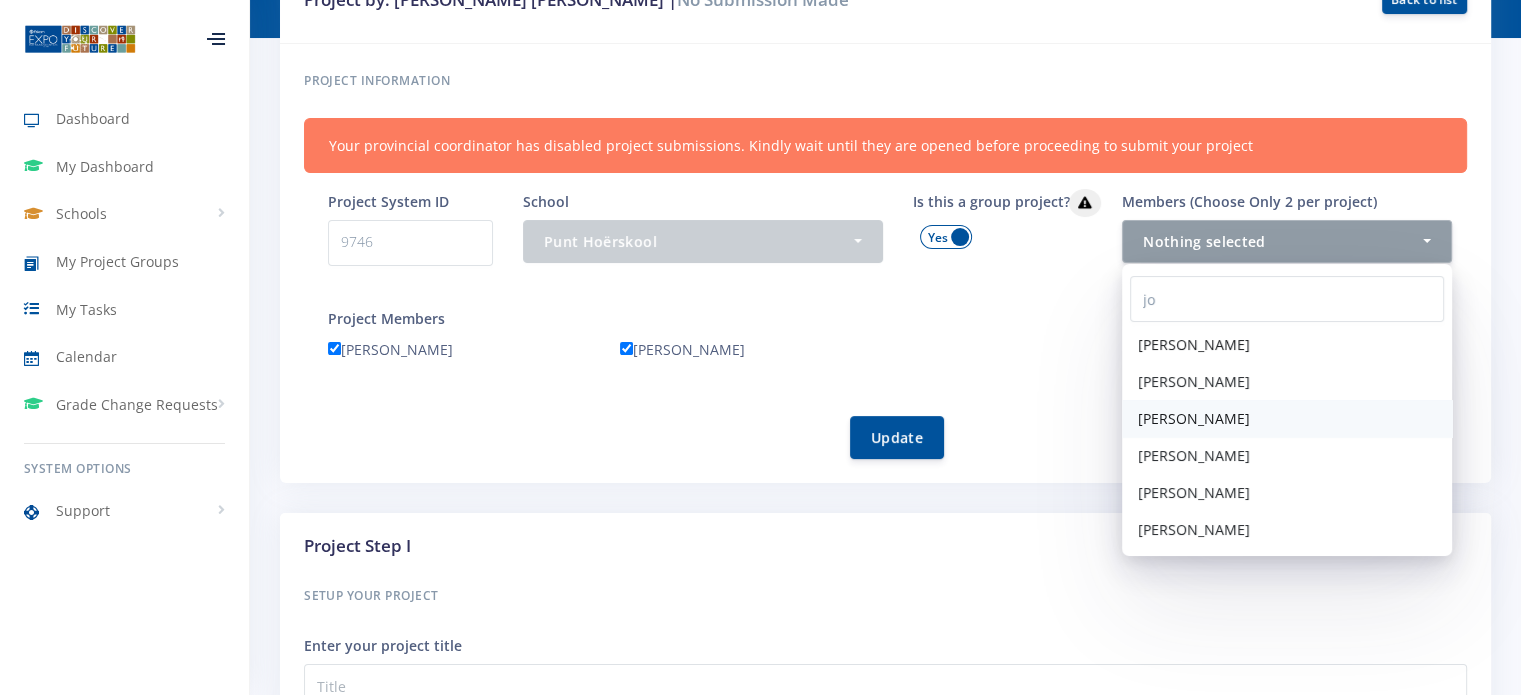 click on "[PERSON_NAME]" at bounding box center [1194, 418] 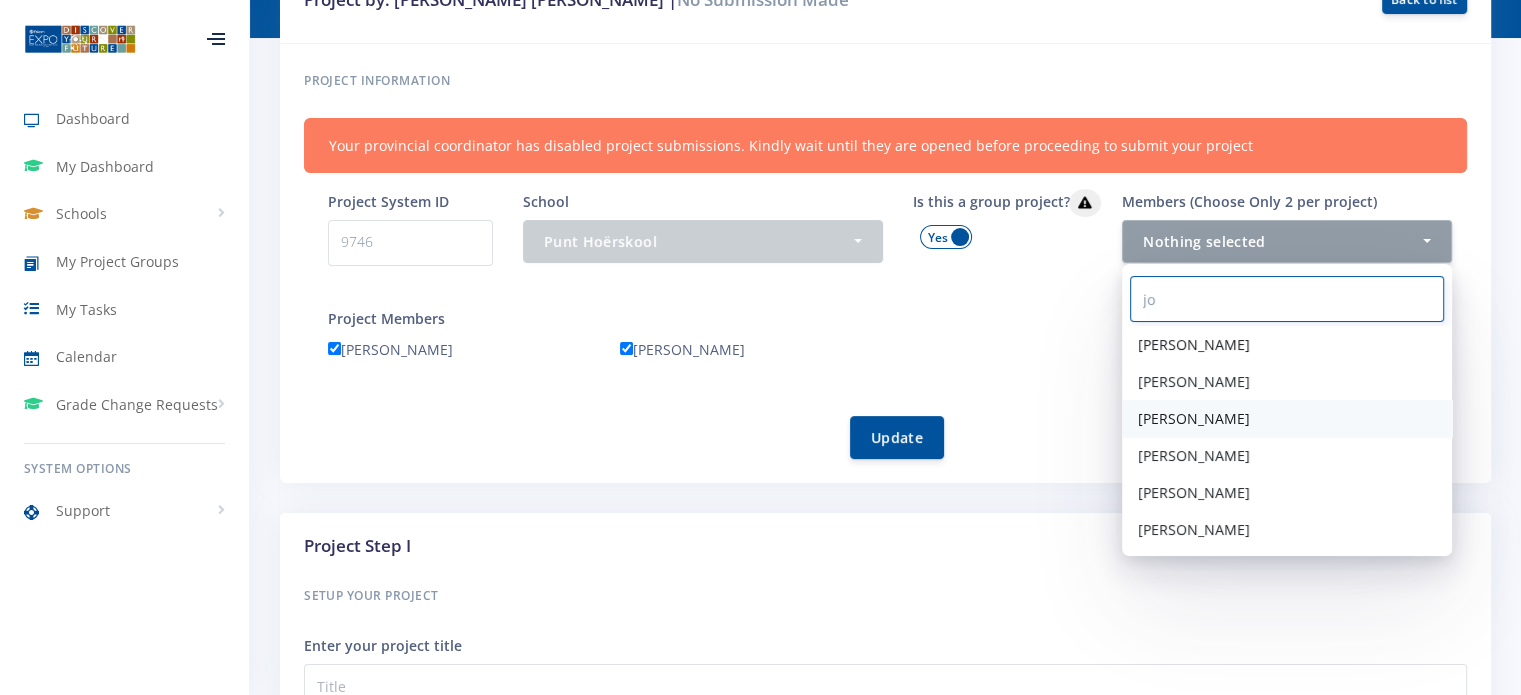 select on "29155" 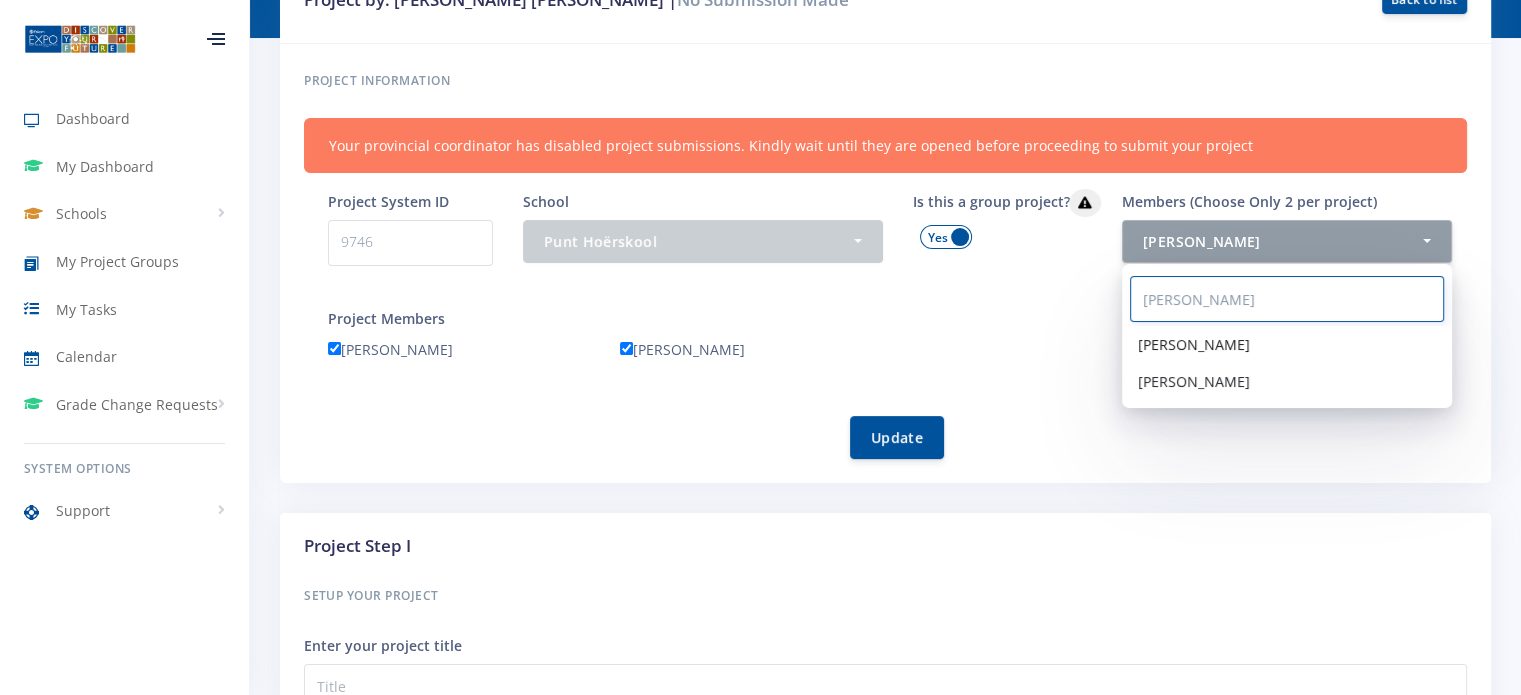 type on "[PERSON_NAME]" 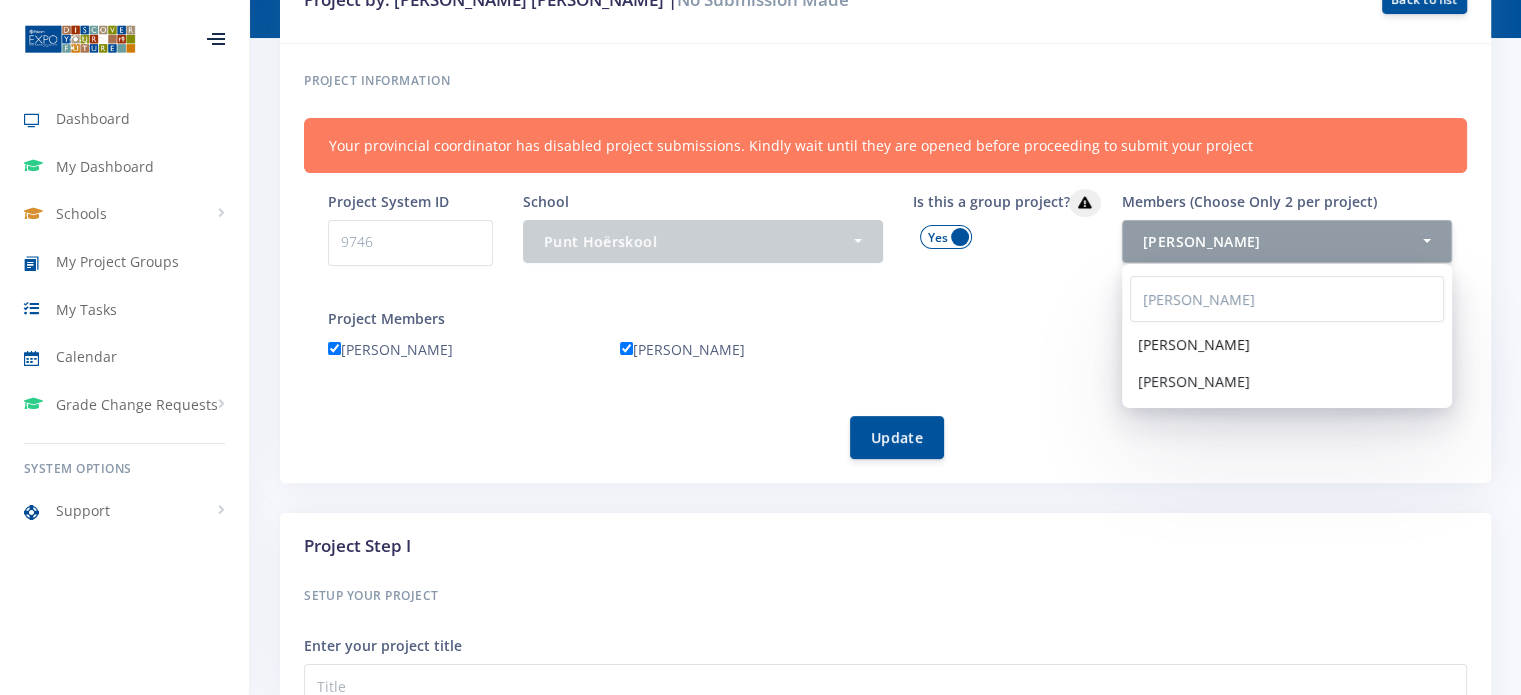 click on "[PERSON_NAME]" at bounding box center [1194, 344] 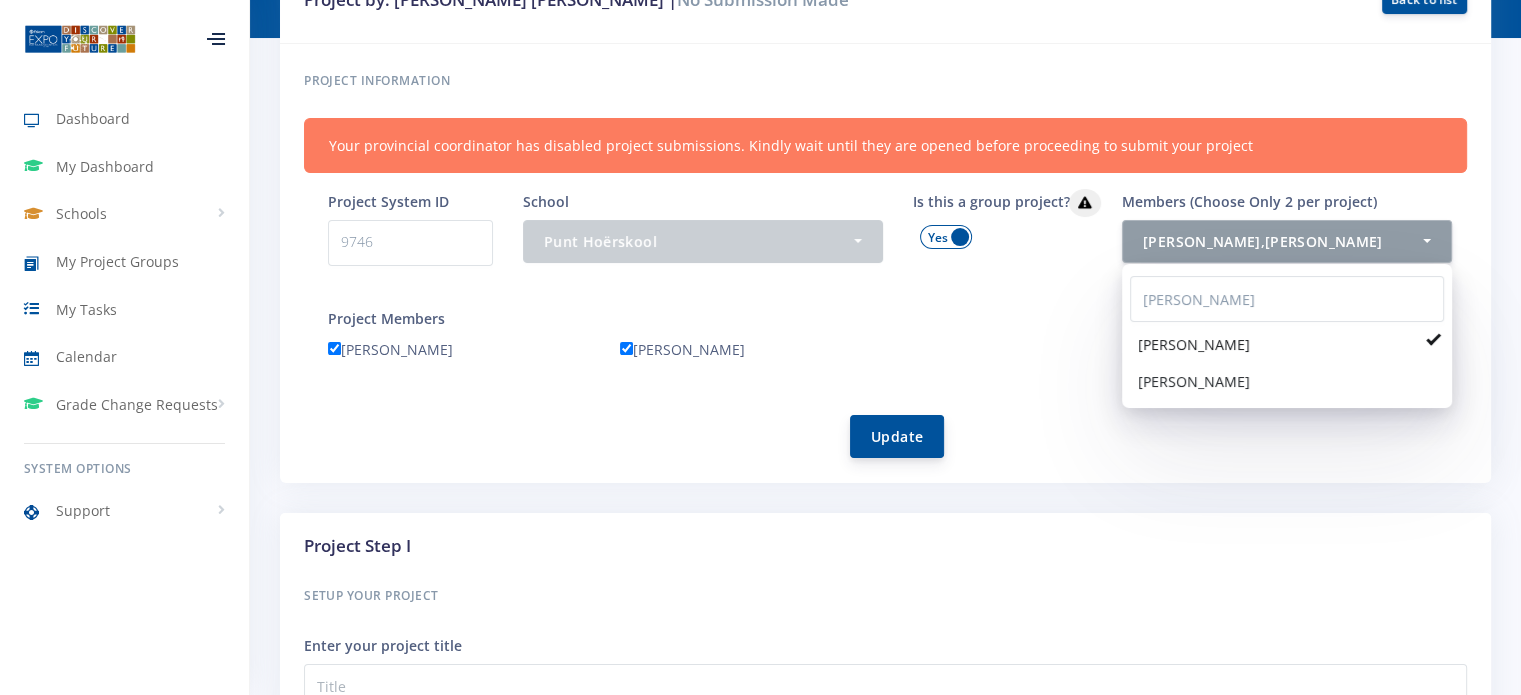 click on "Update" at bounding box center (897, 436) 